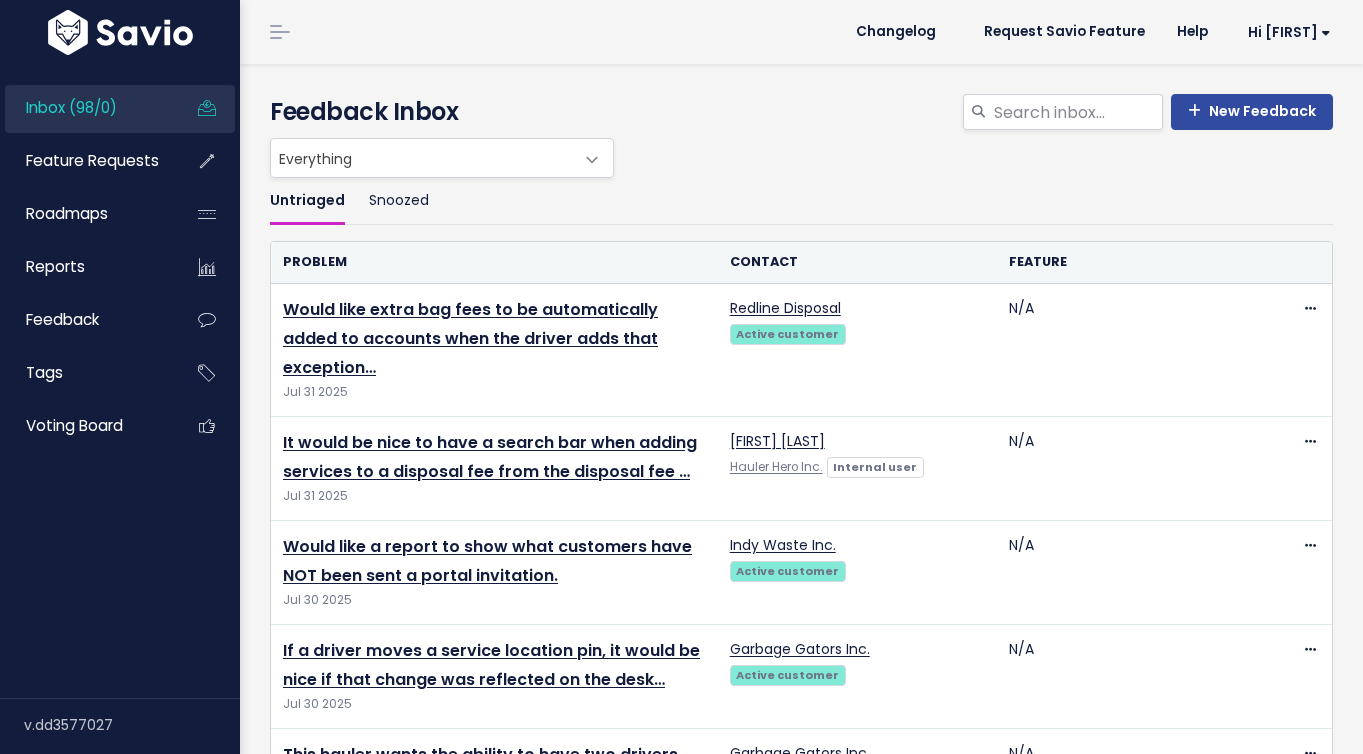 scroll, scrollTop: 0, scrollLeft: 0, axis: both 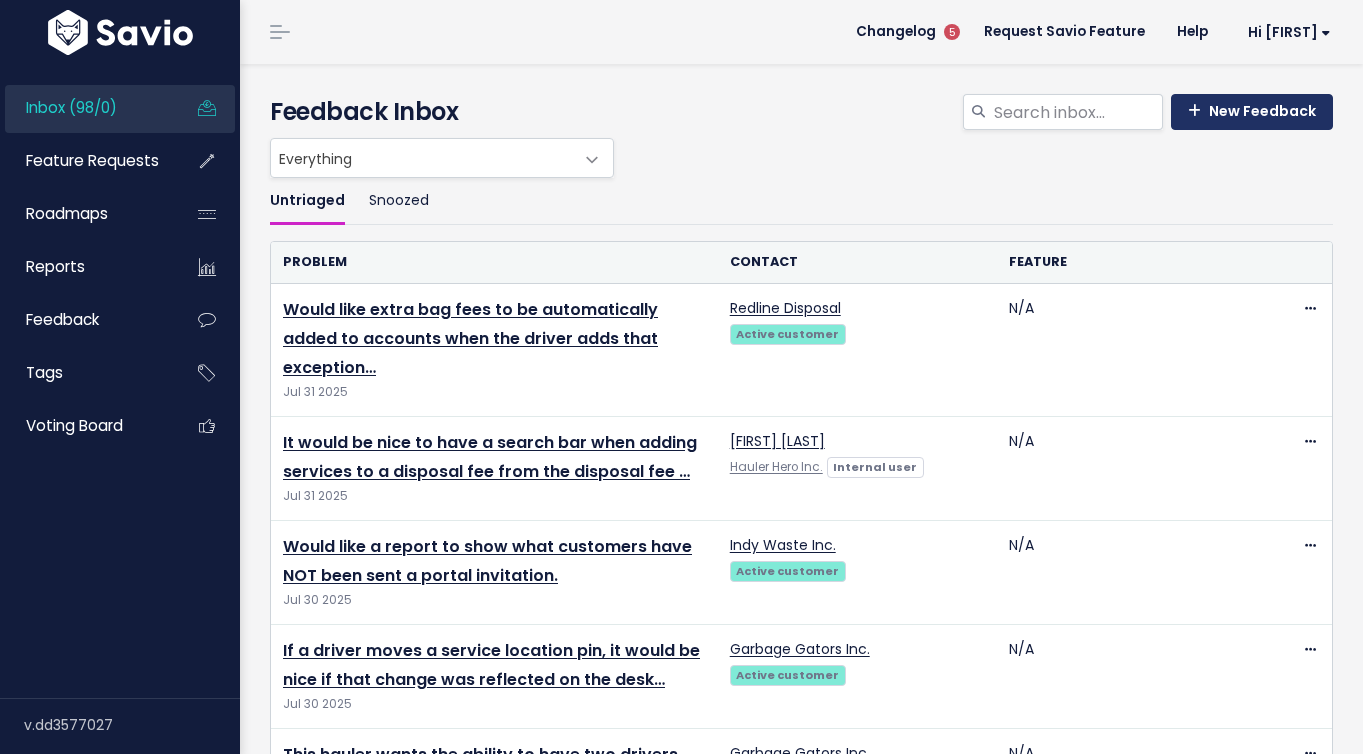 click on "New Feedback" at bounding box center [1252, 112] 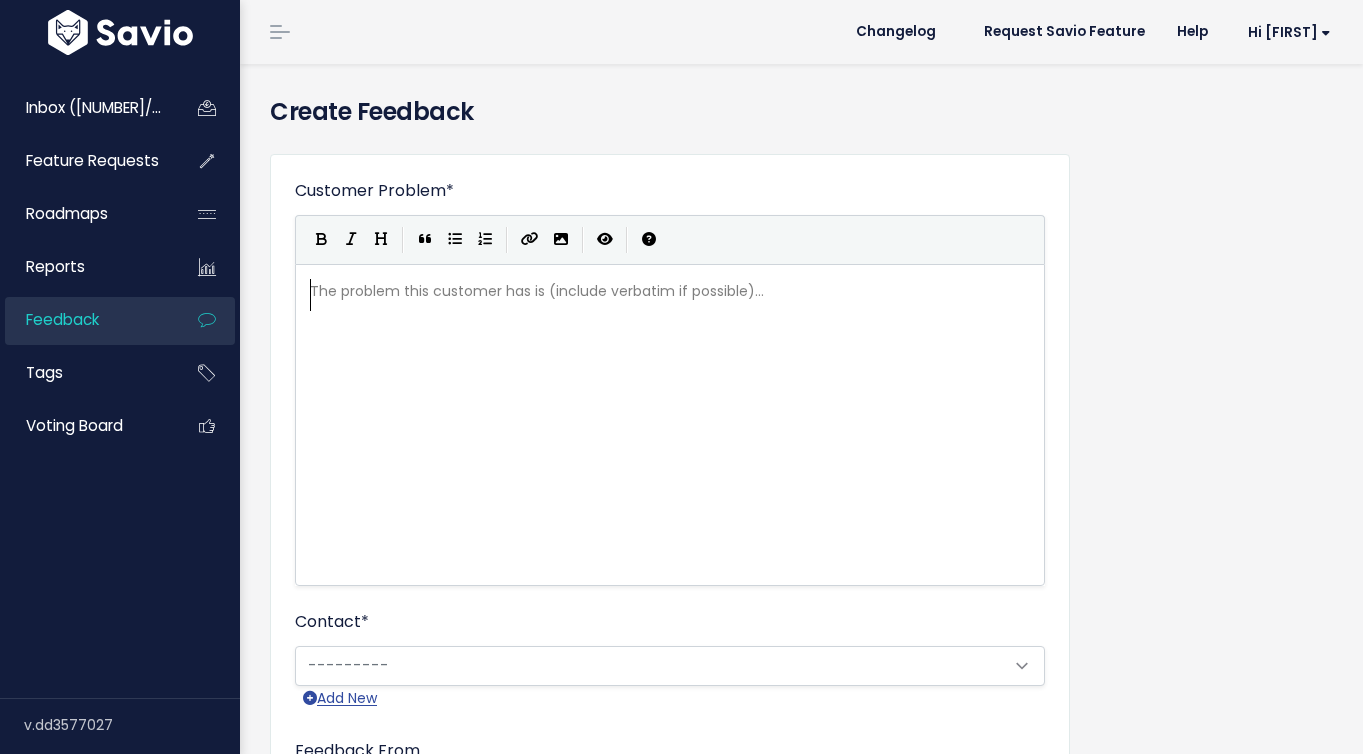 scroll, scrollTop: 0, scrollLeft: 0, axis: both 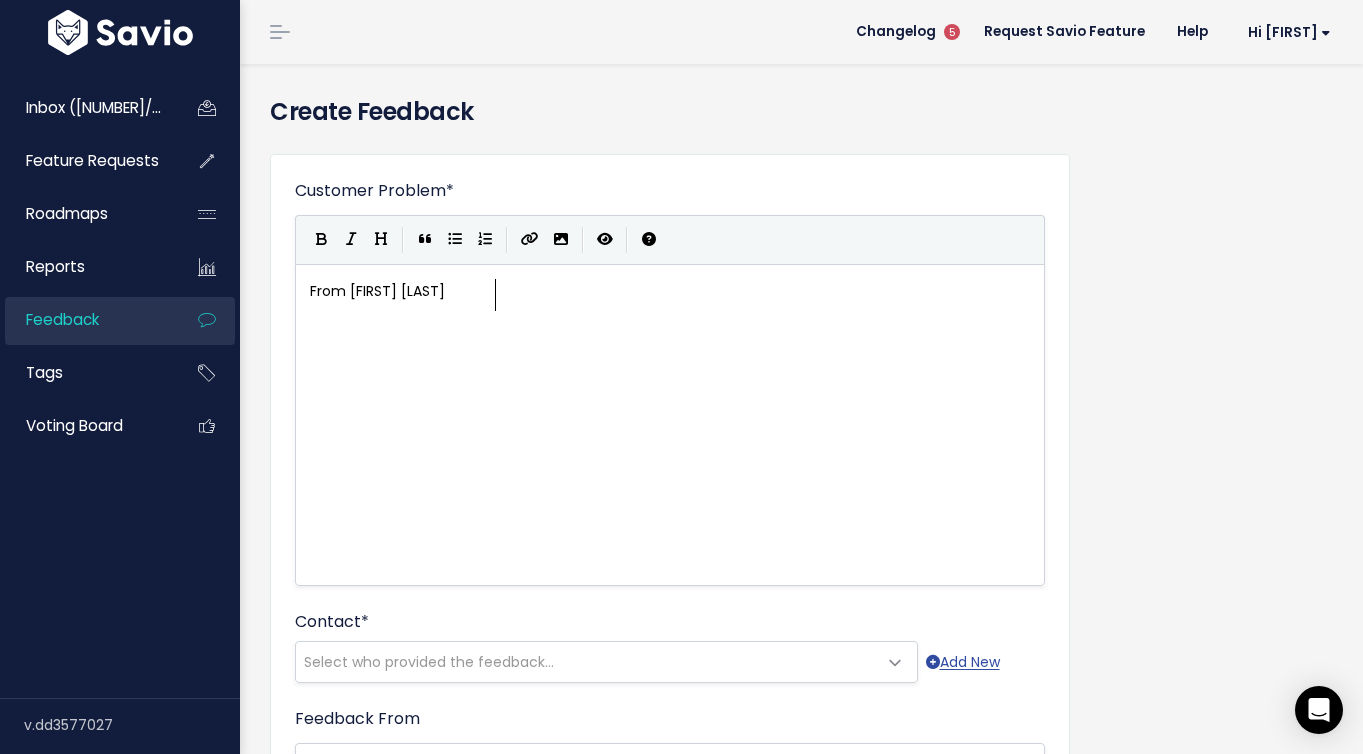 type on "From [FIRST] at Goode:" 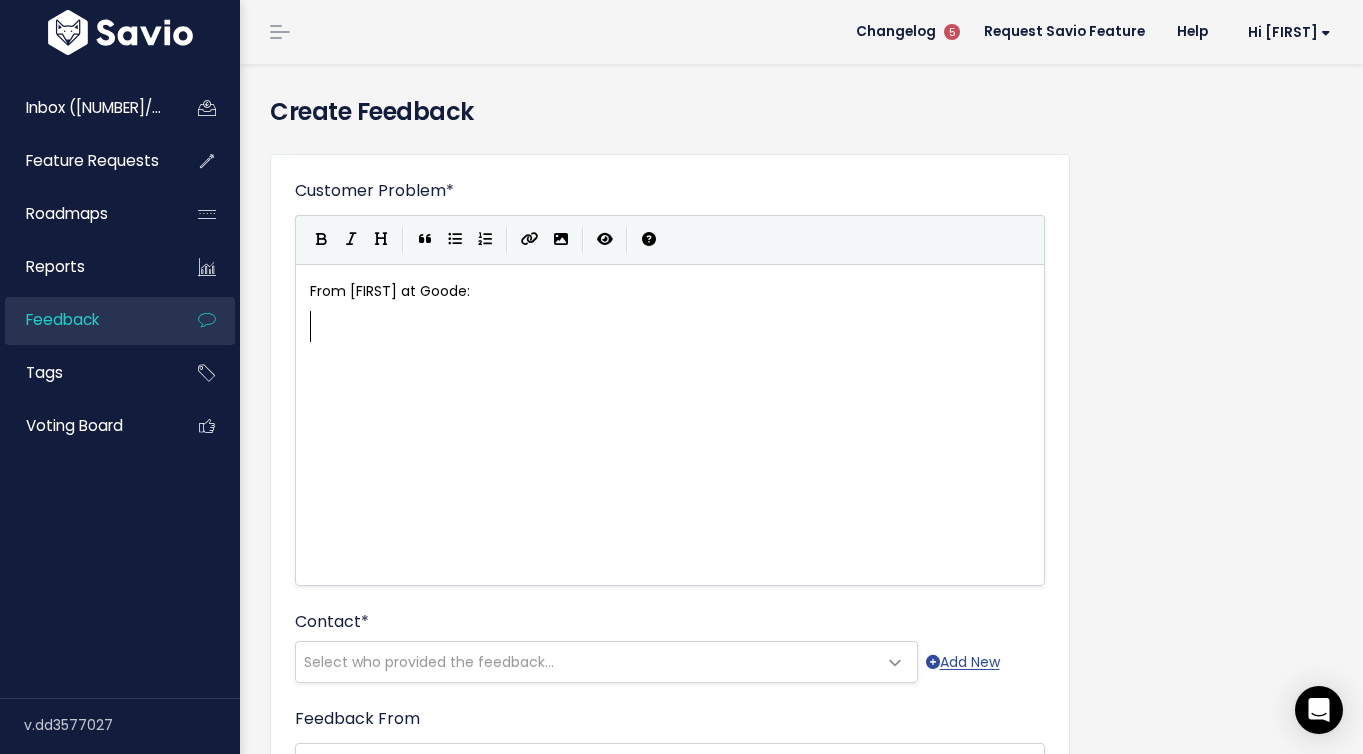 type on """ 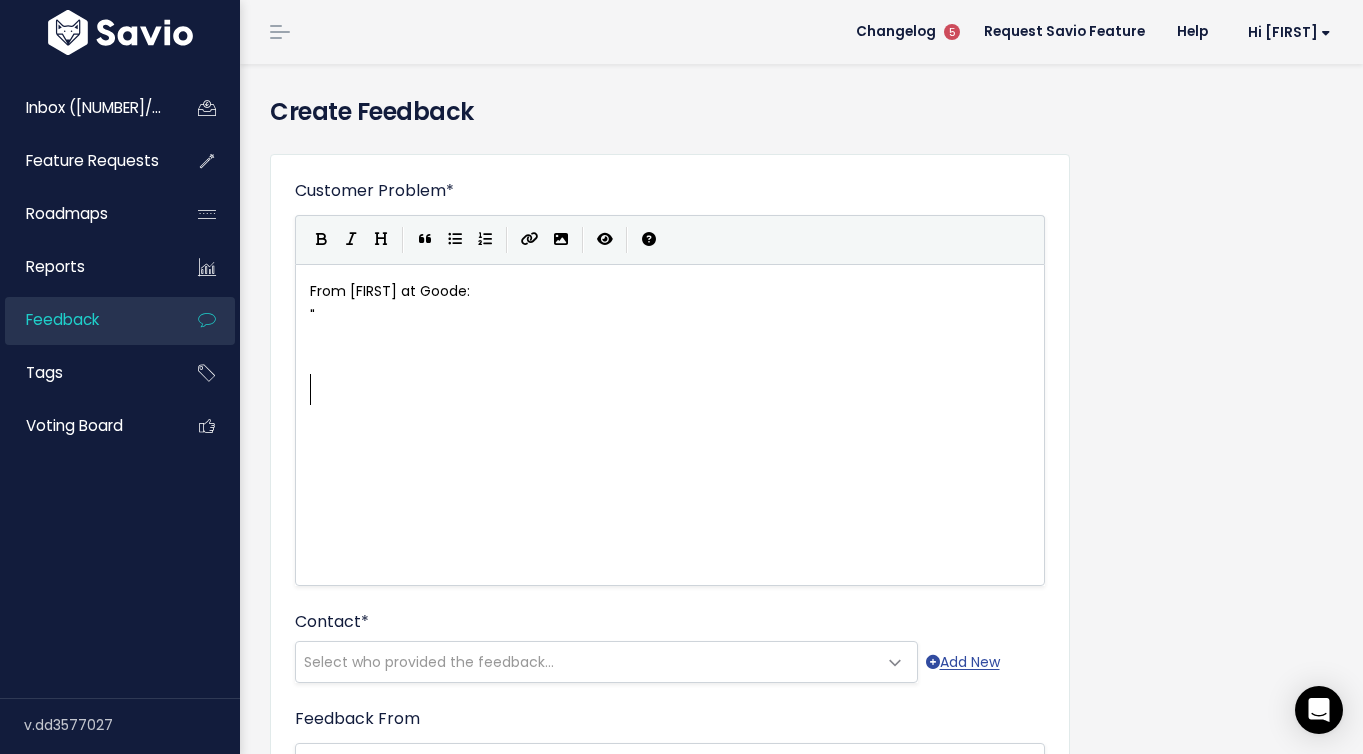 scroll, scrollTop: 8, scrollLeft: 1, axis: both 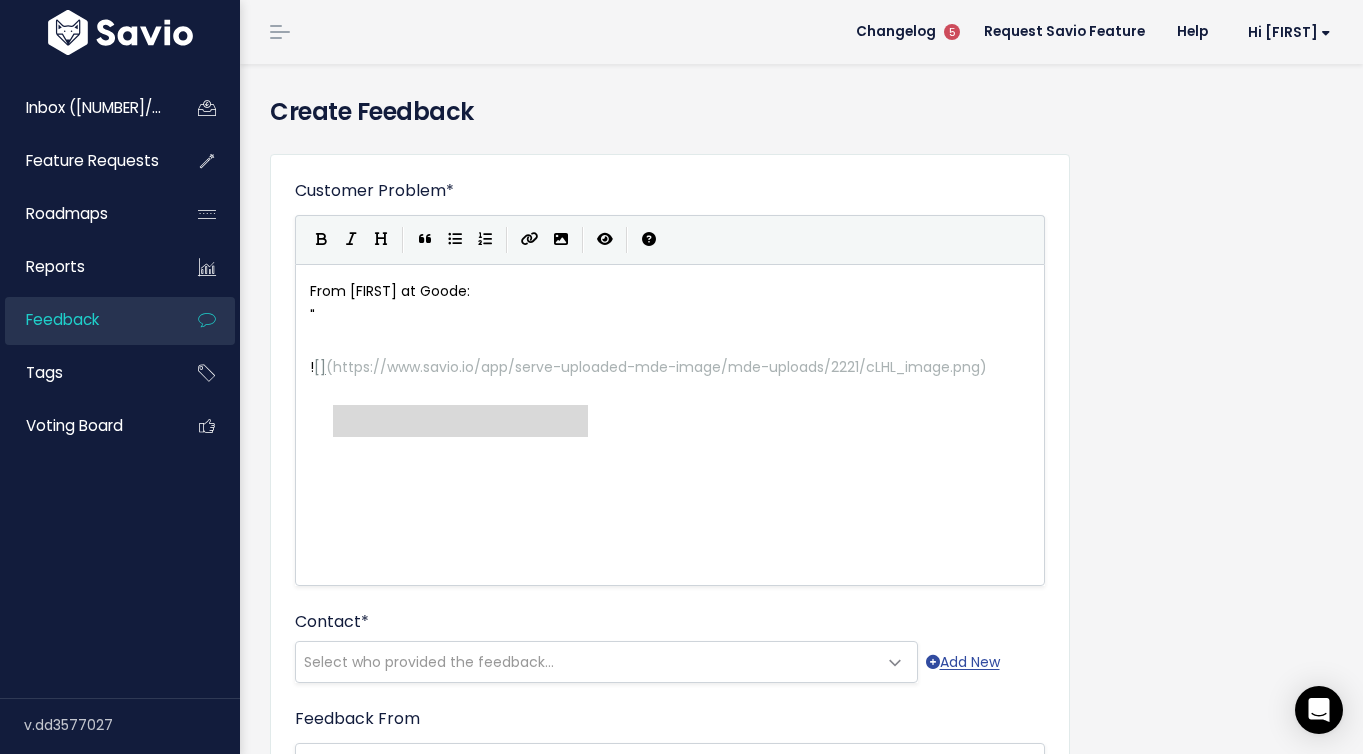 type on "![](https://www.savio.io/app/serve-uploaded-mde-image/mde-uploads/2221/cLHL_image.png)" 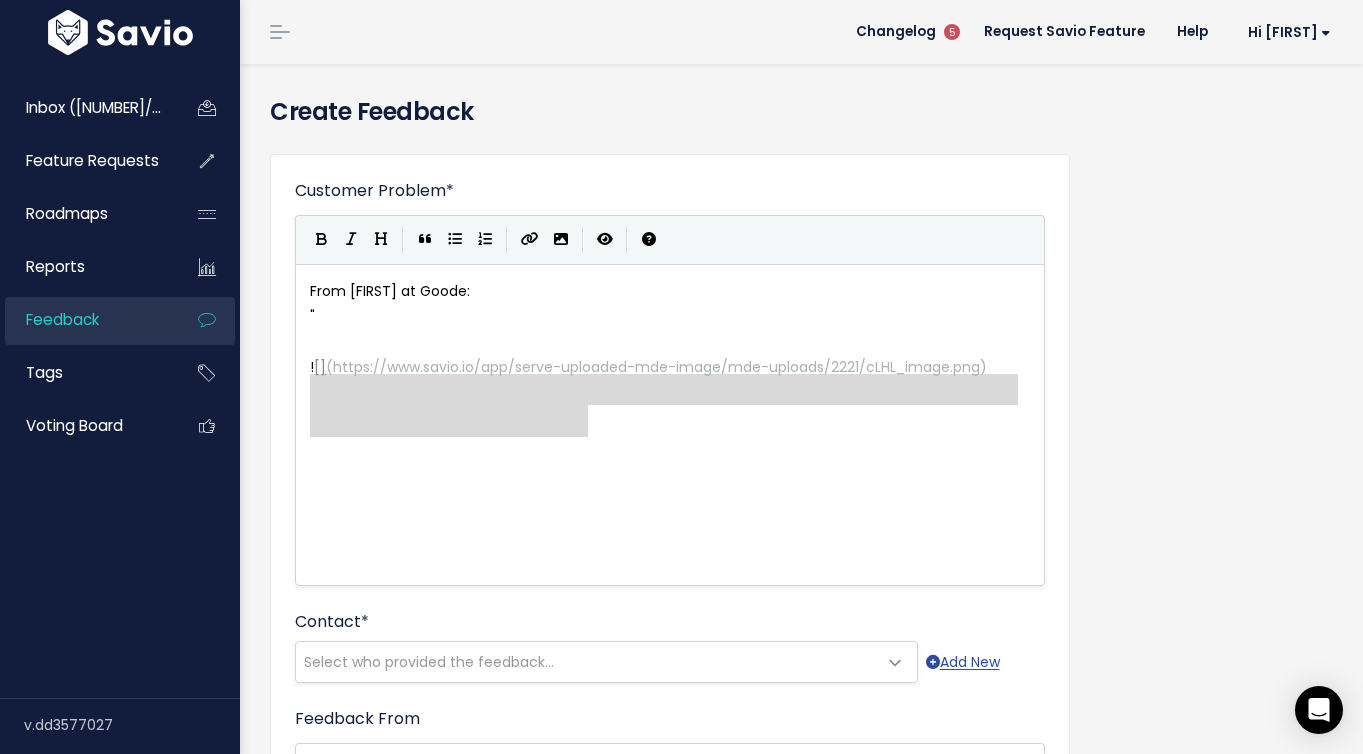 drag, startPoint x: 618, startPoint y: 474, endPoint x: 270, endPoint y: 426, distance: 351.29474 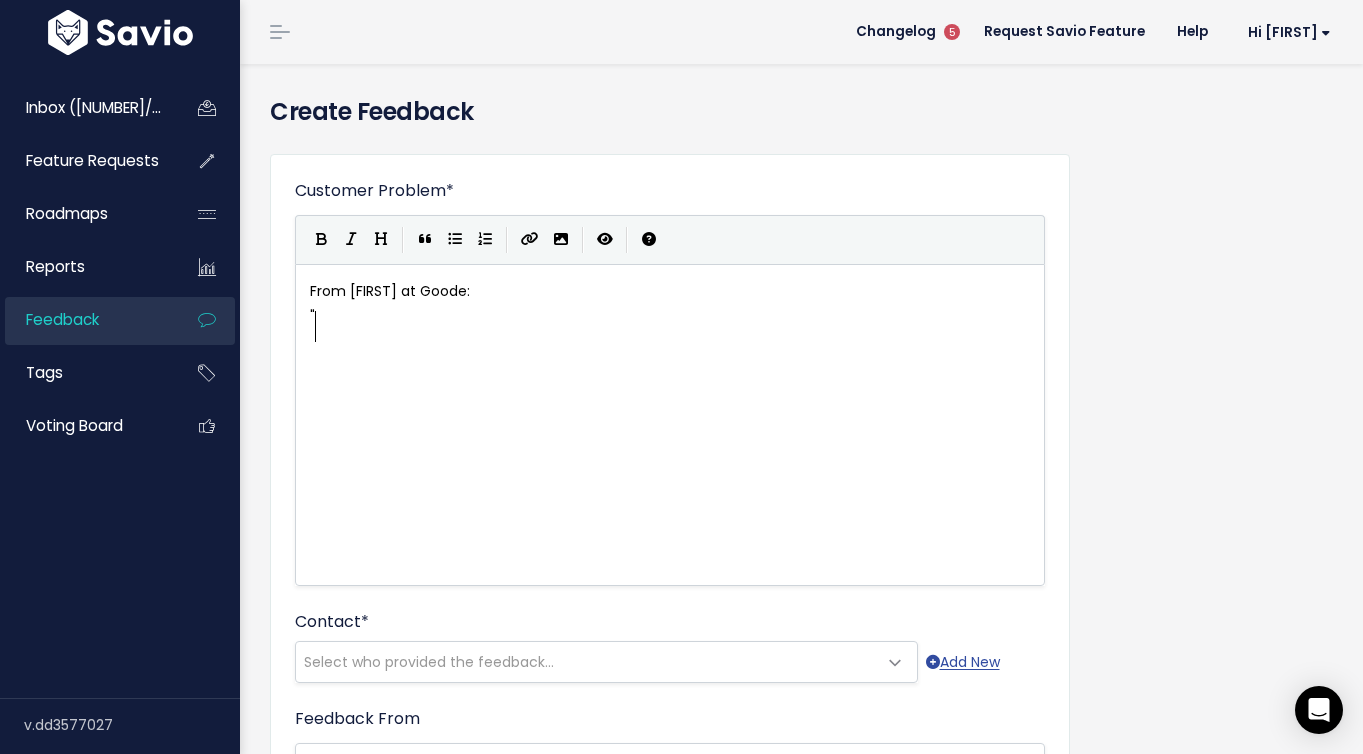 click on """ at bounding box center (670, 316) 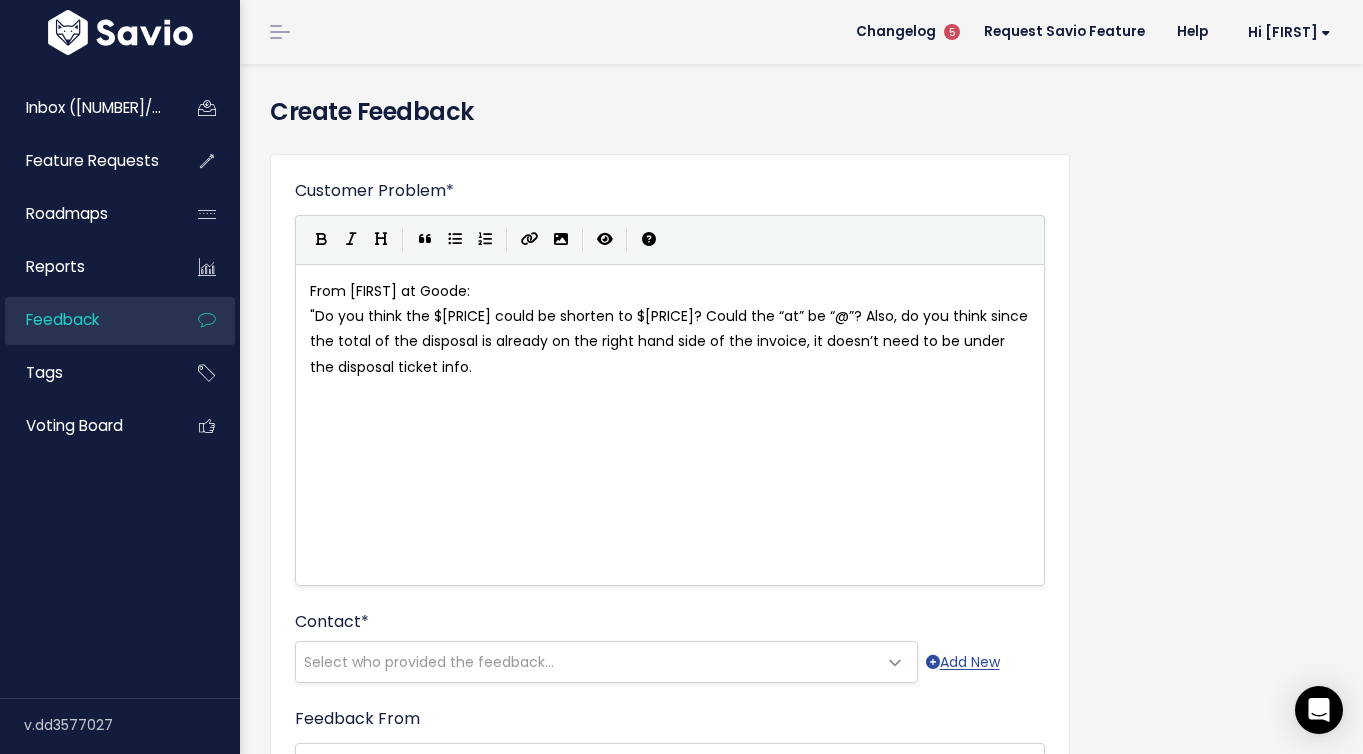 type on """ 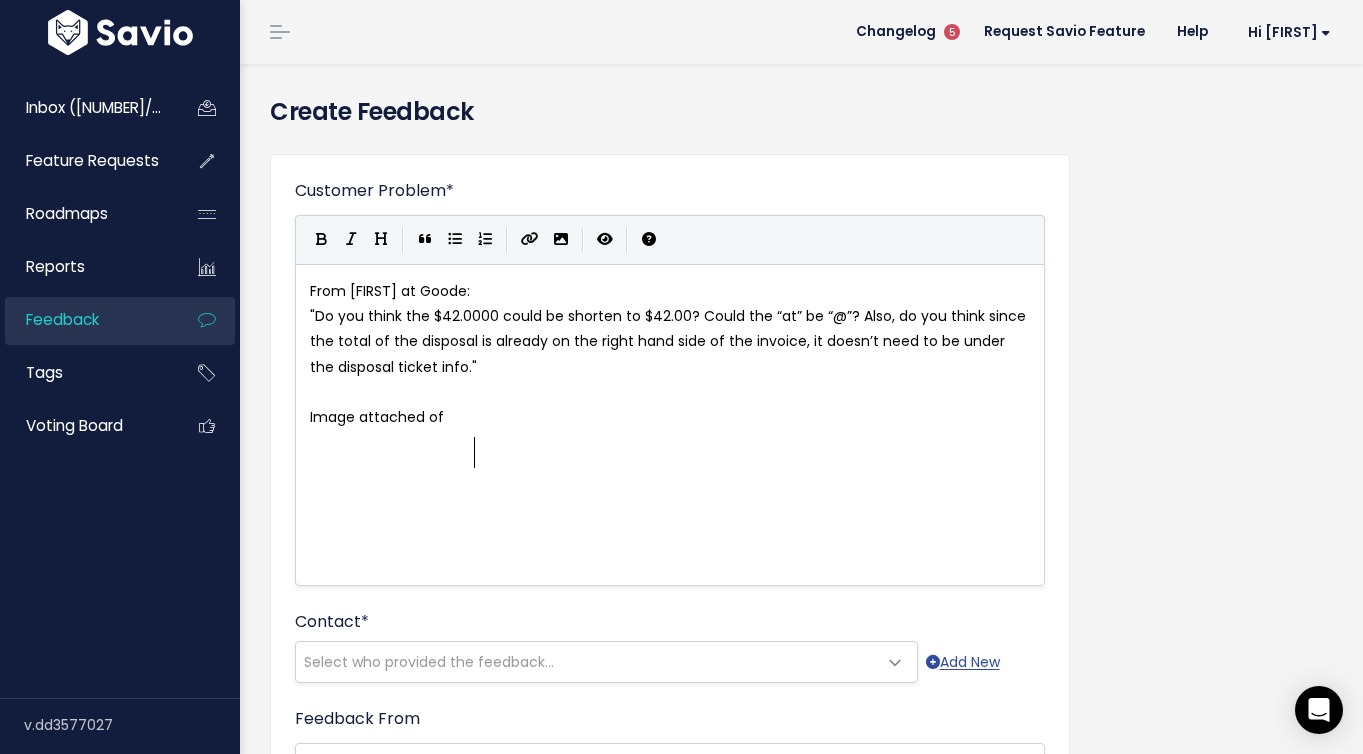 type on "Image attached of" 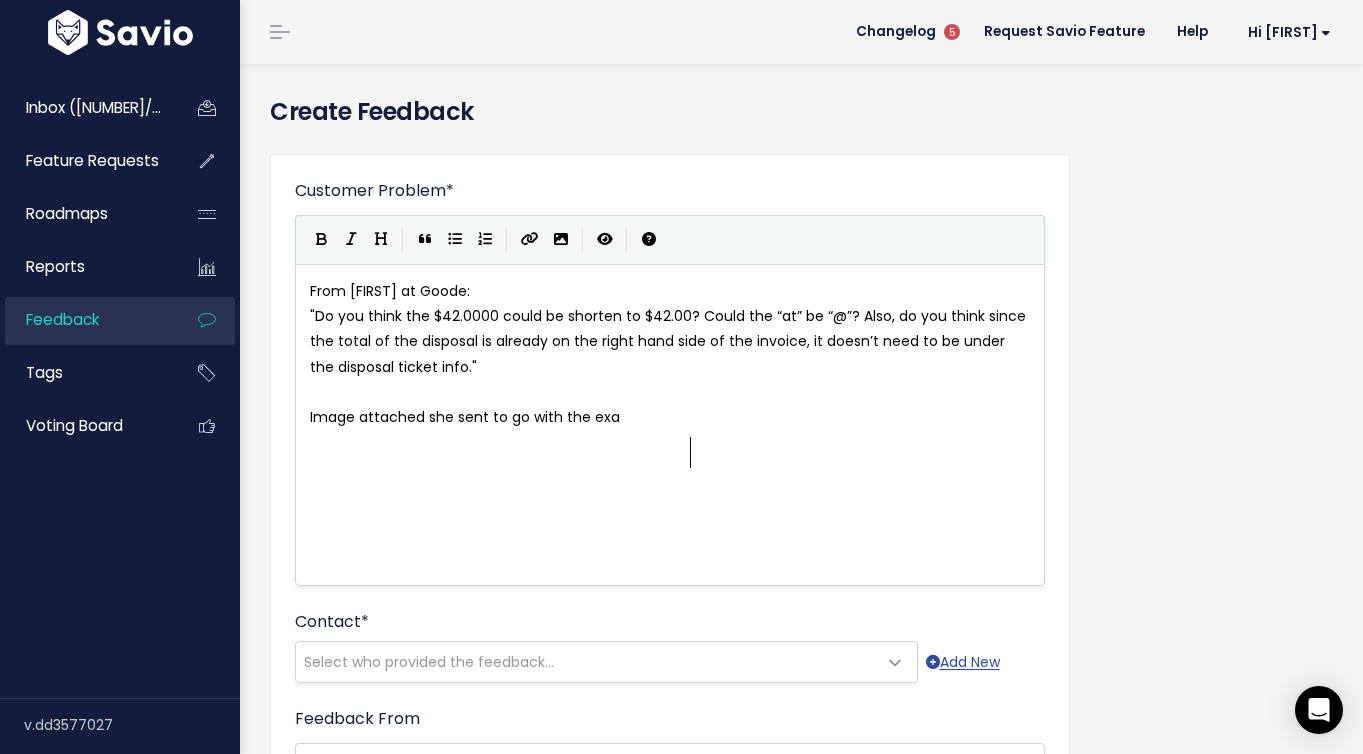 type on "she sent to go with the exap" 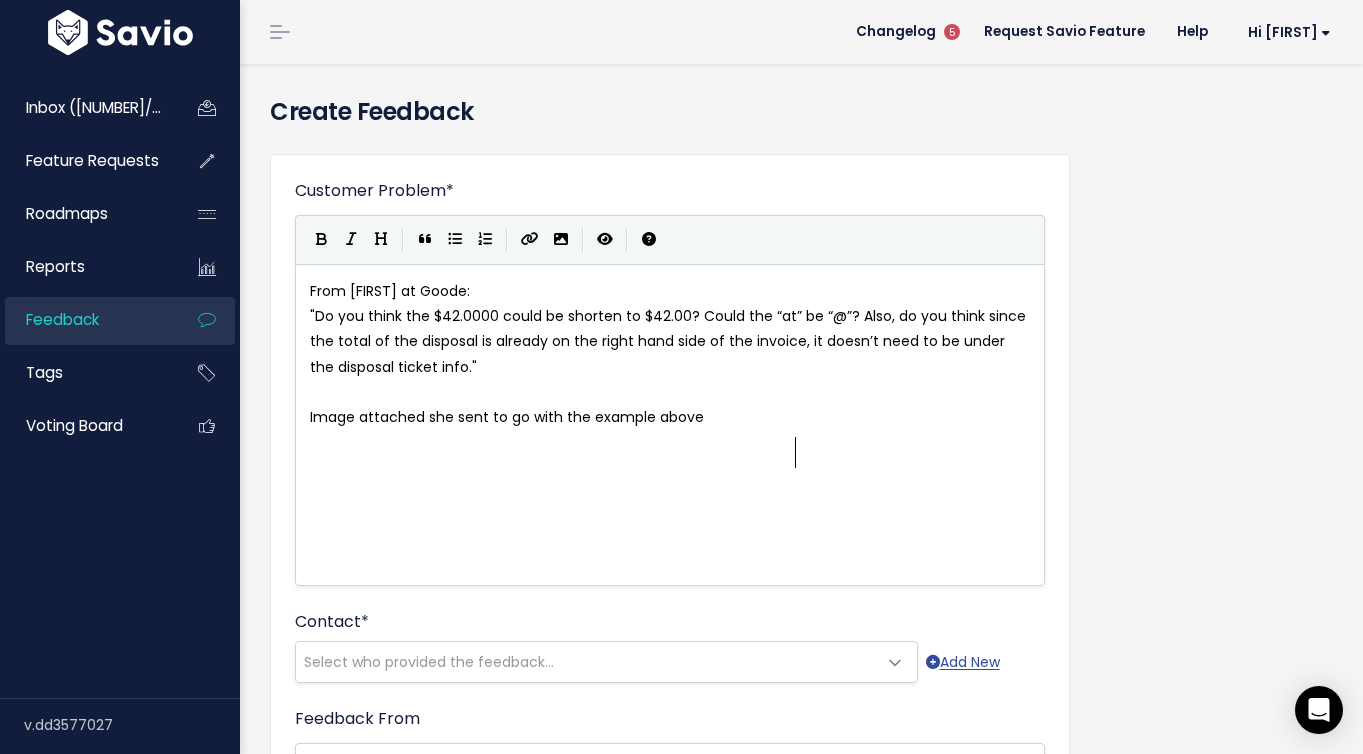 scroll, scrollTop: 8, scrollLeft: 112, axis: both 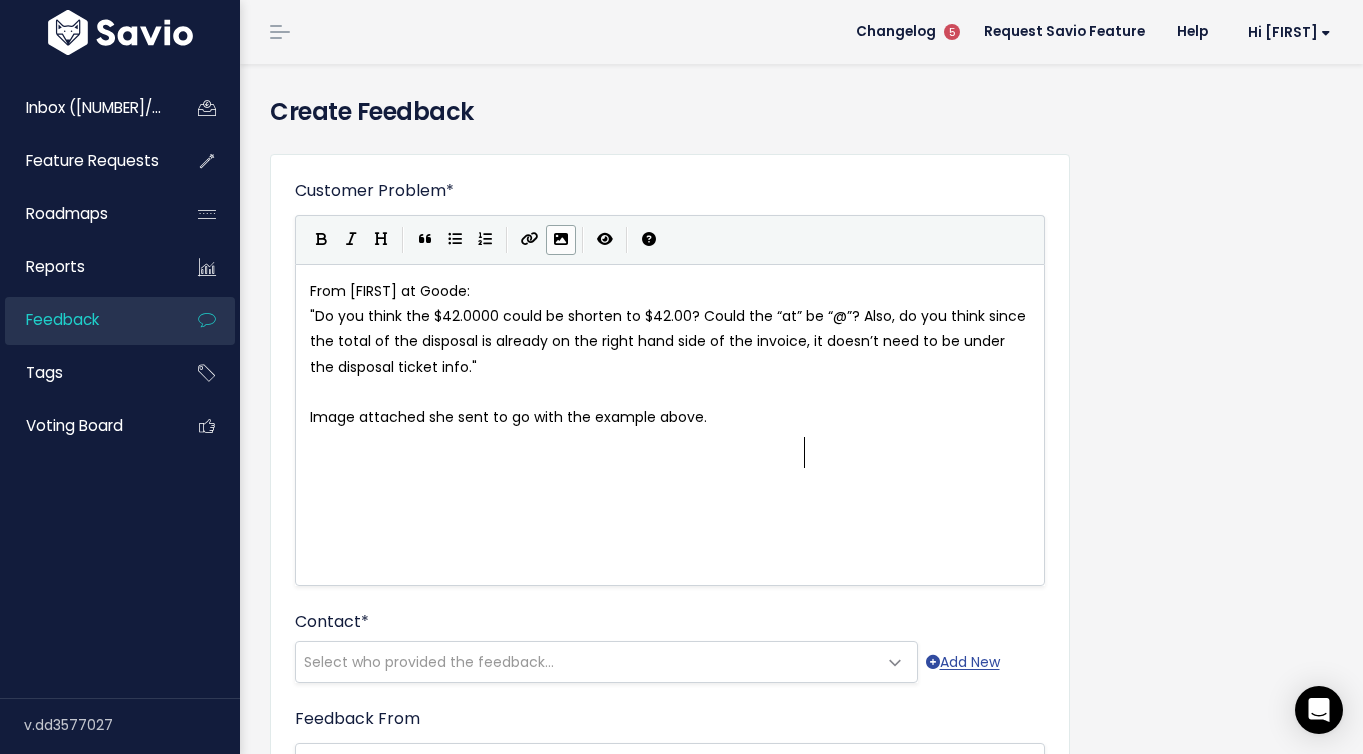 type on "mple above." 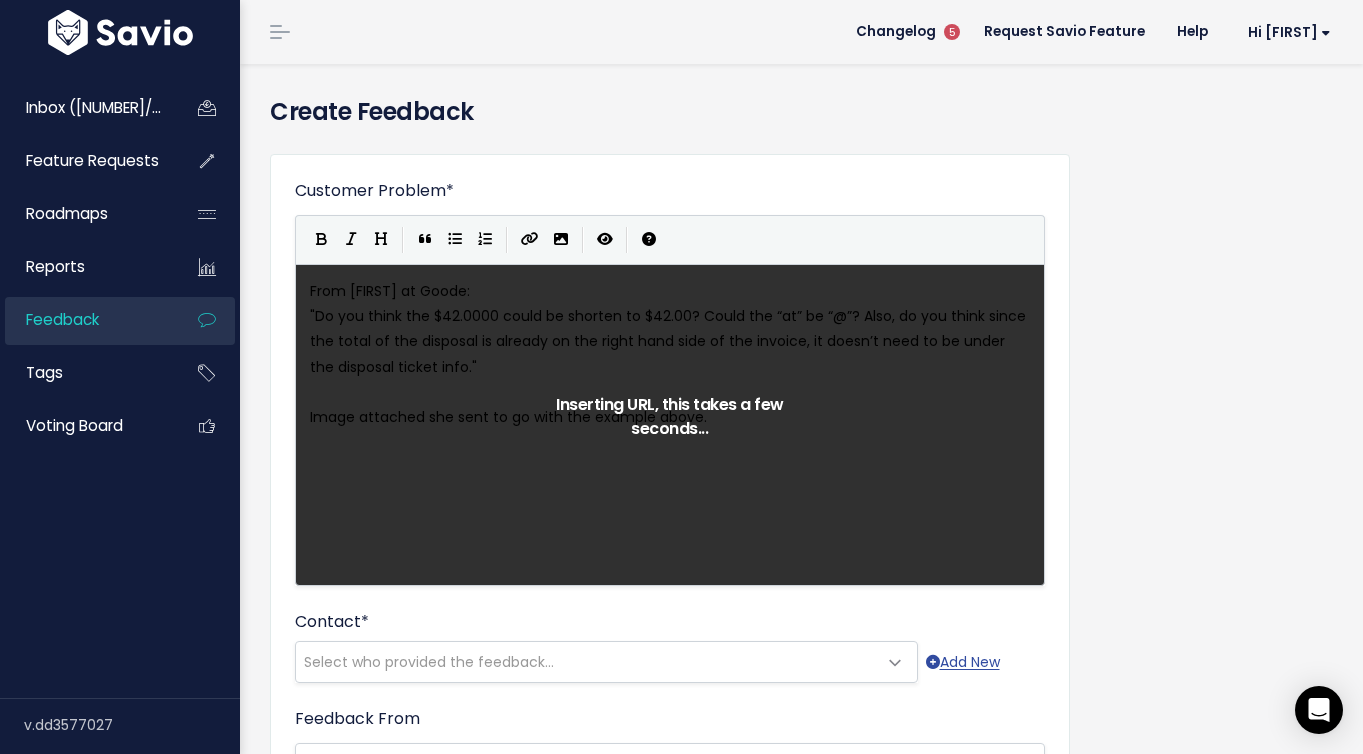 type 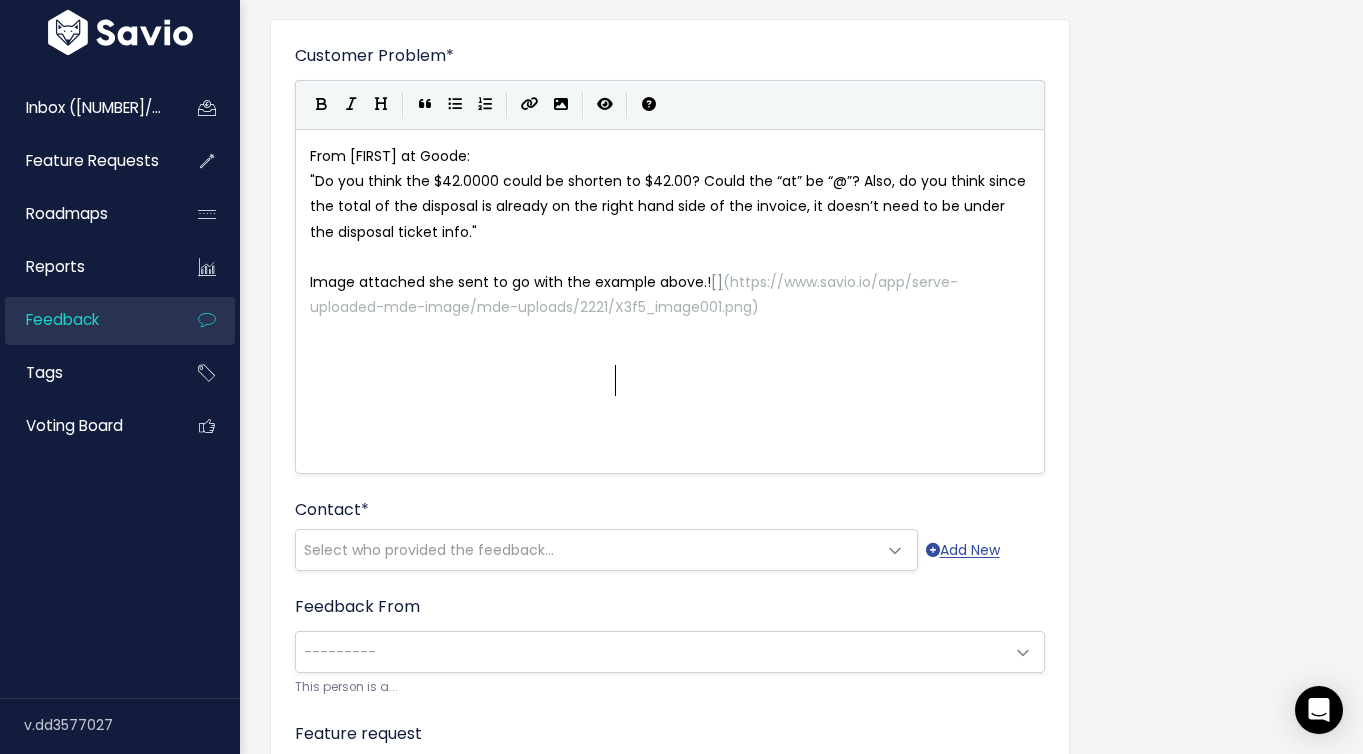 scroll, scrollTop: 150, scrollLeft: 0, axis: vertical 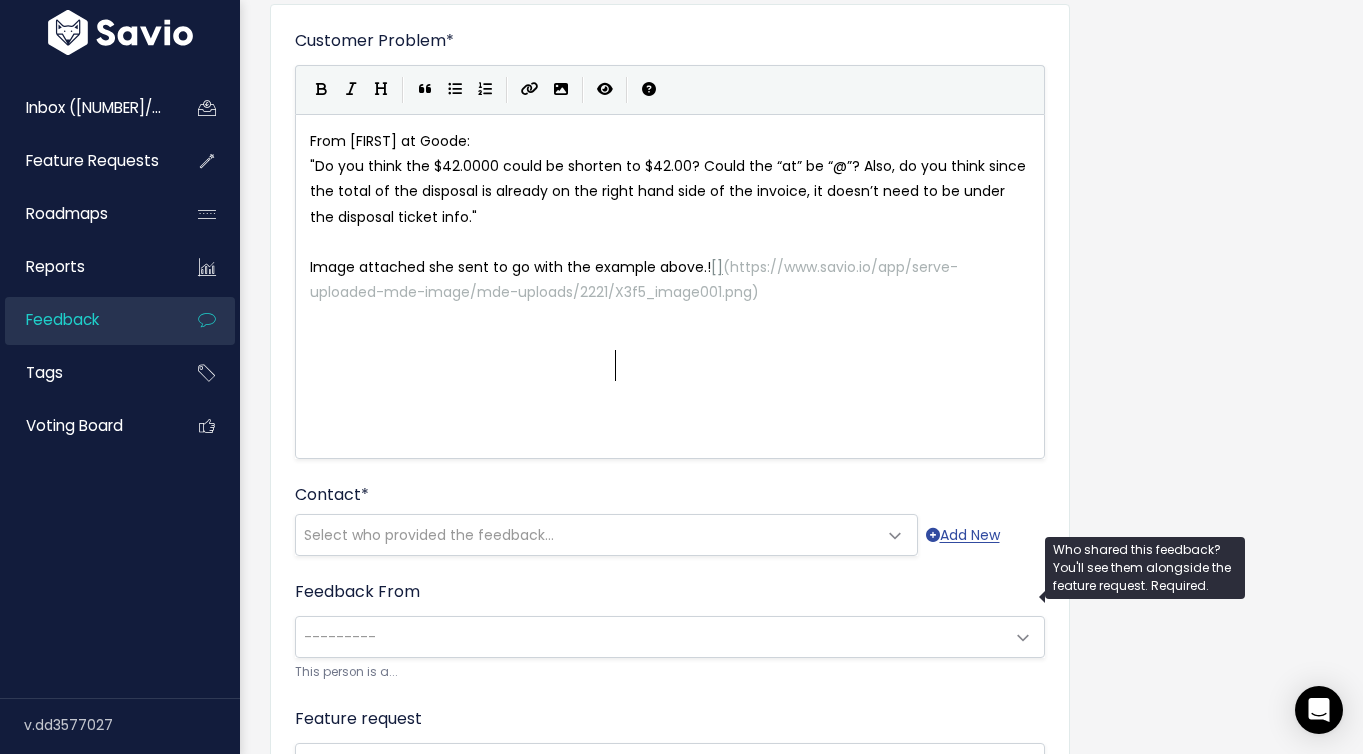 click on "Select who provided the feedback..." at bounding box center [586, 535] 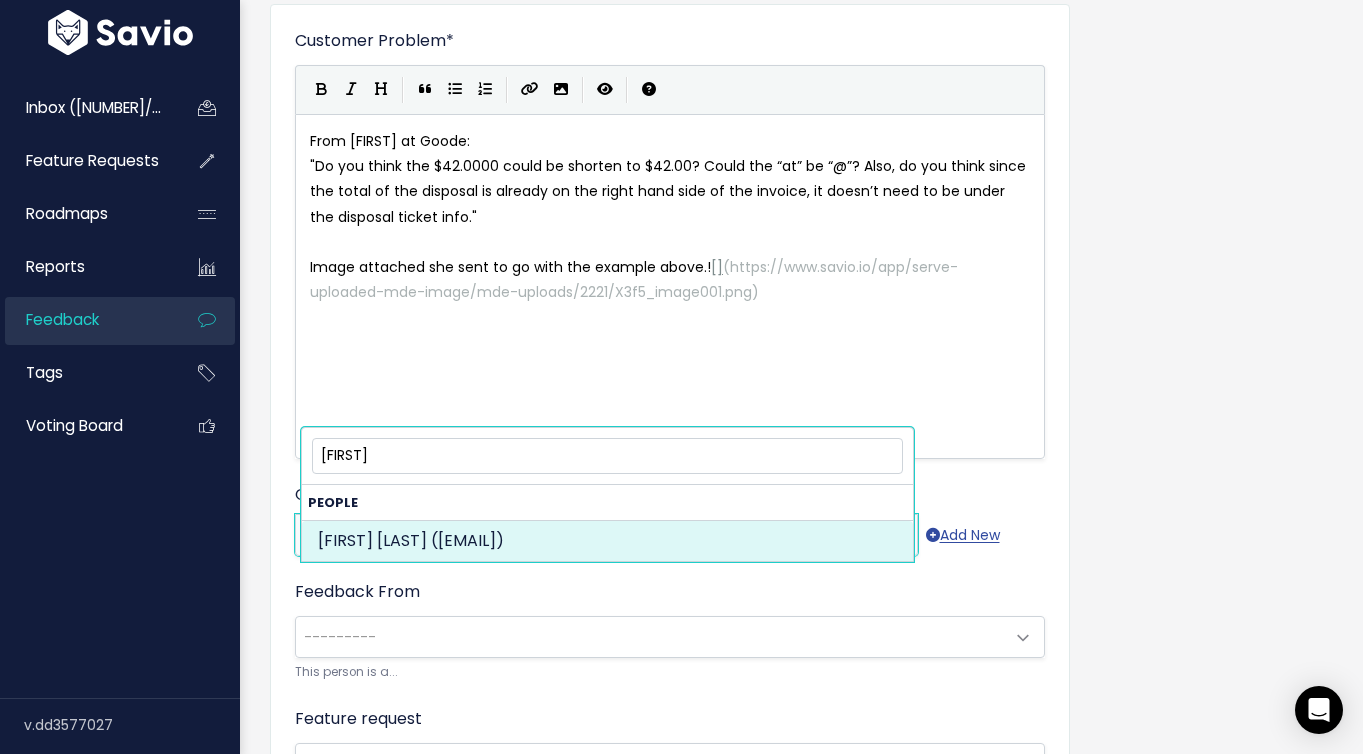 type on "[FIRST]" 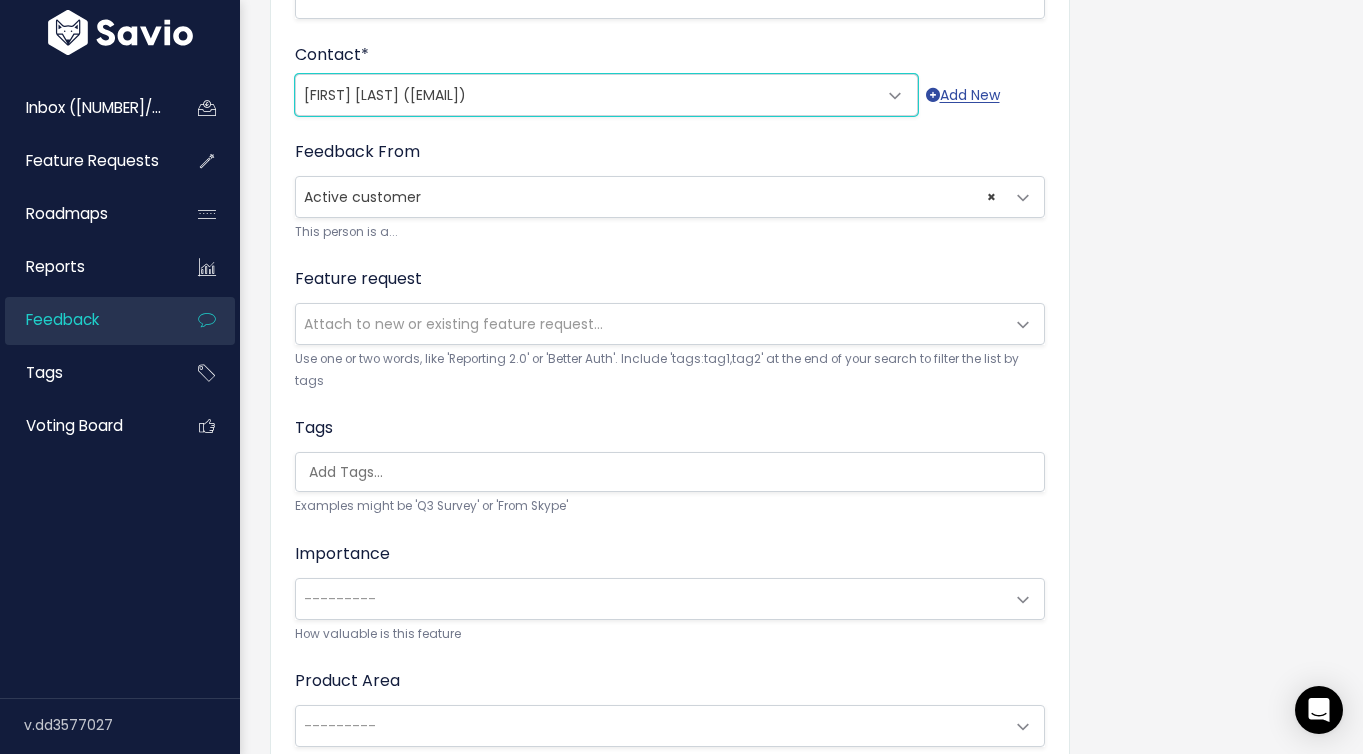 scroll, scrollTop: 637, scrollLeft: 0, axis: vertical 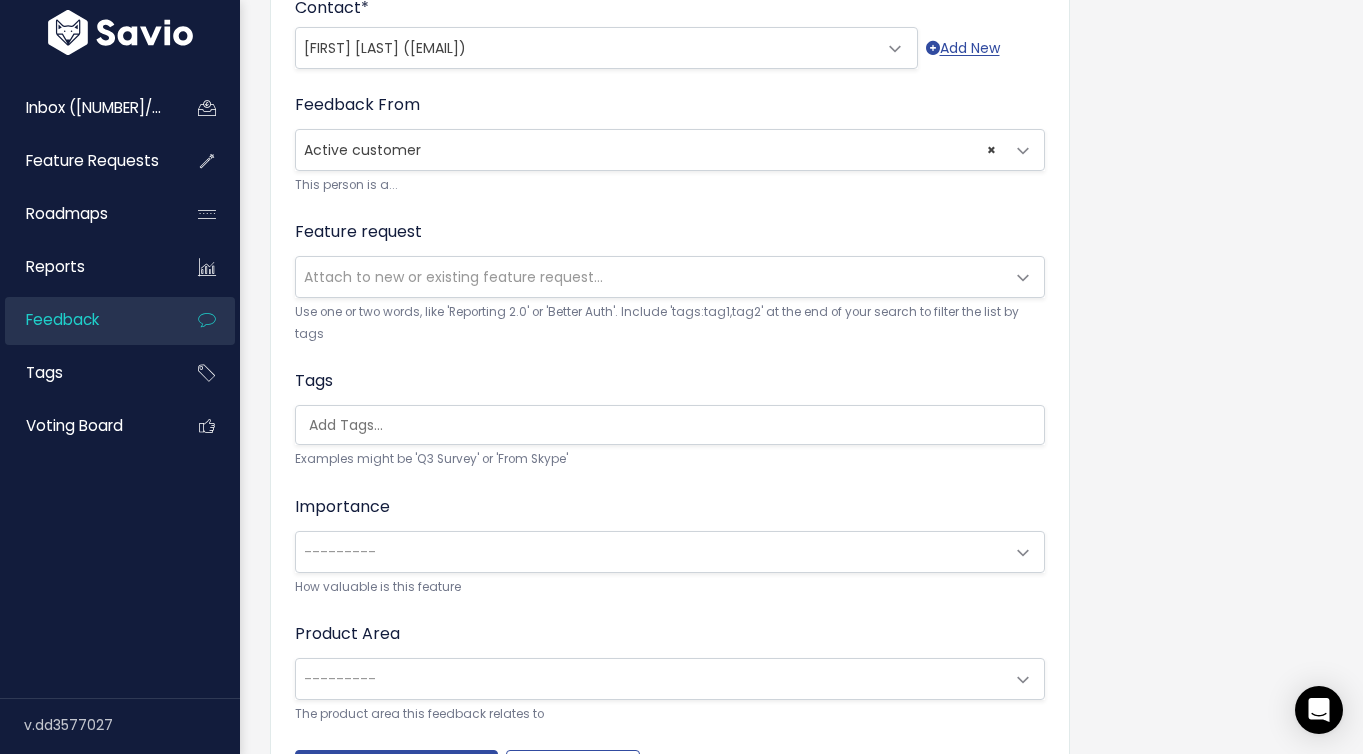click on "Attach to new or existing feature request..." at bounding box center (650, 277) 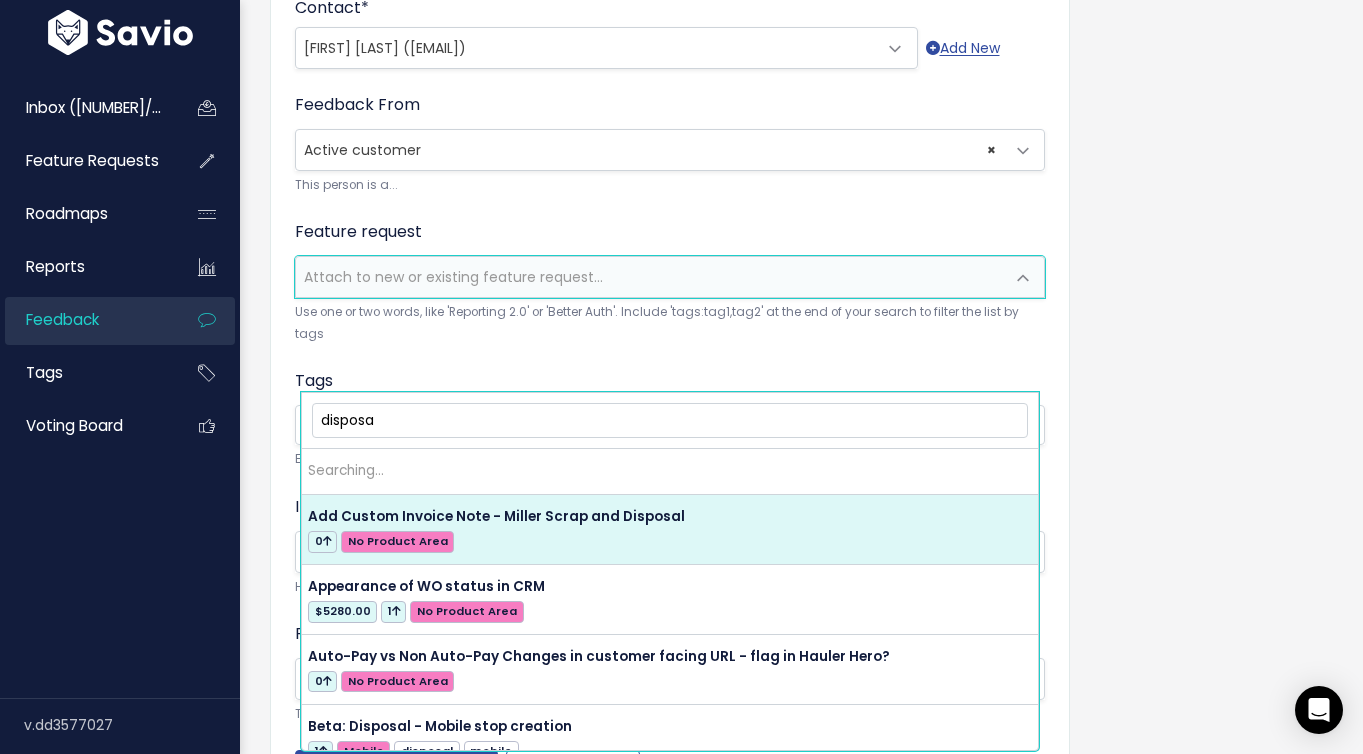 type on "disposal" 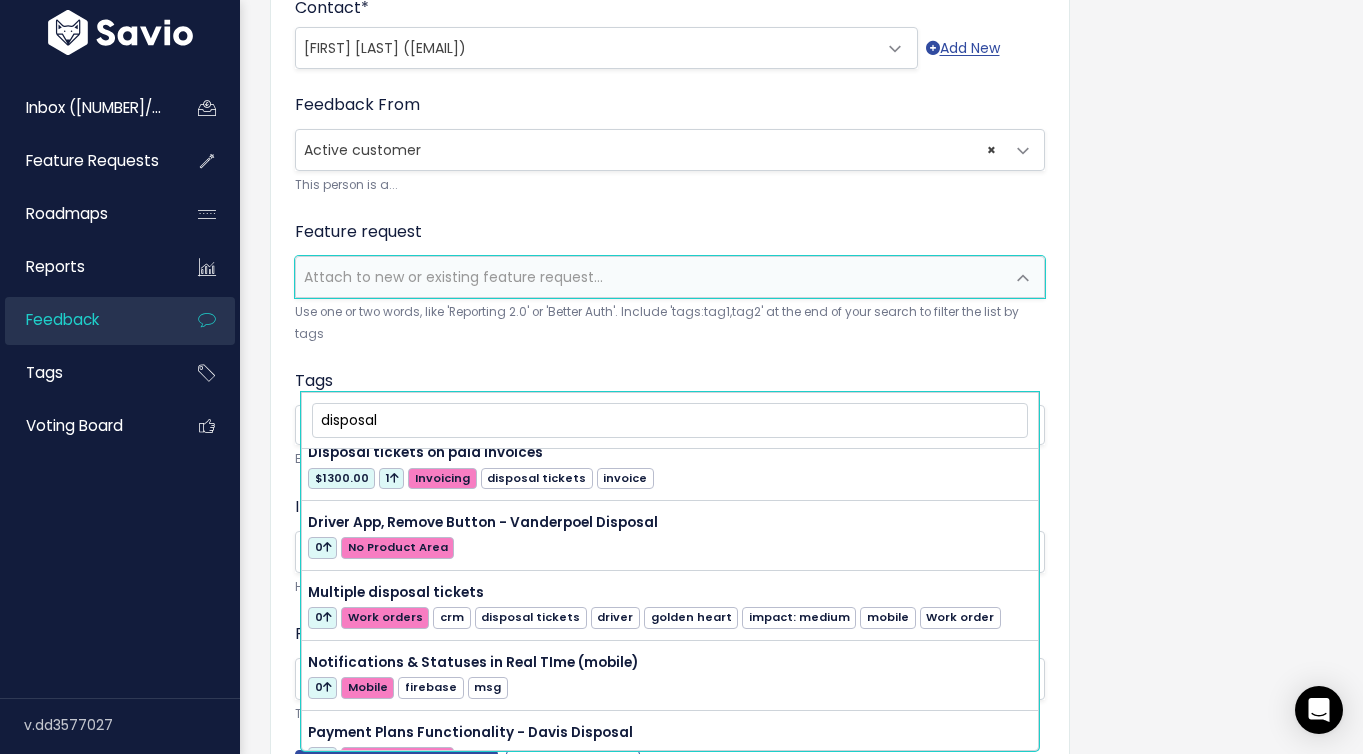 scroll, scrollTop: 440, scrollLeft: 0, axis: vertical 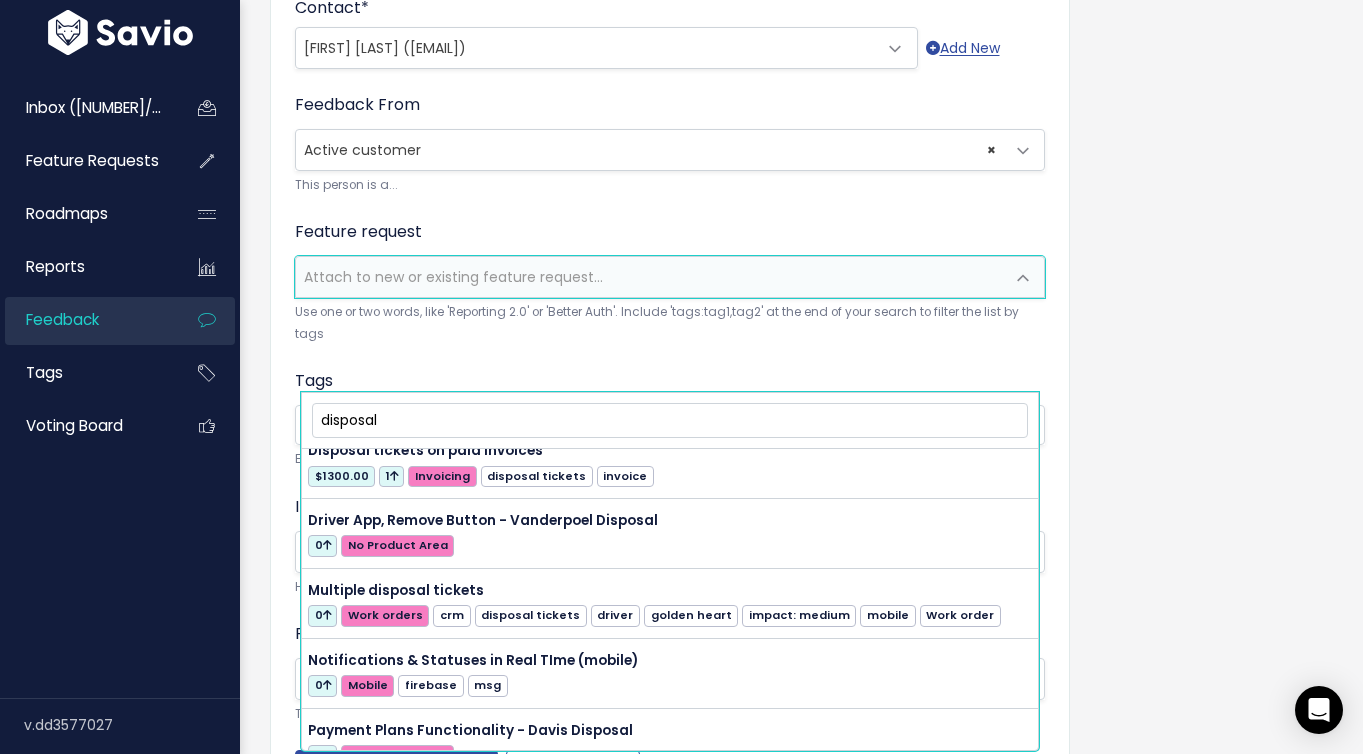 click on "disposal" at bounding box center [670, 420] 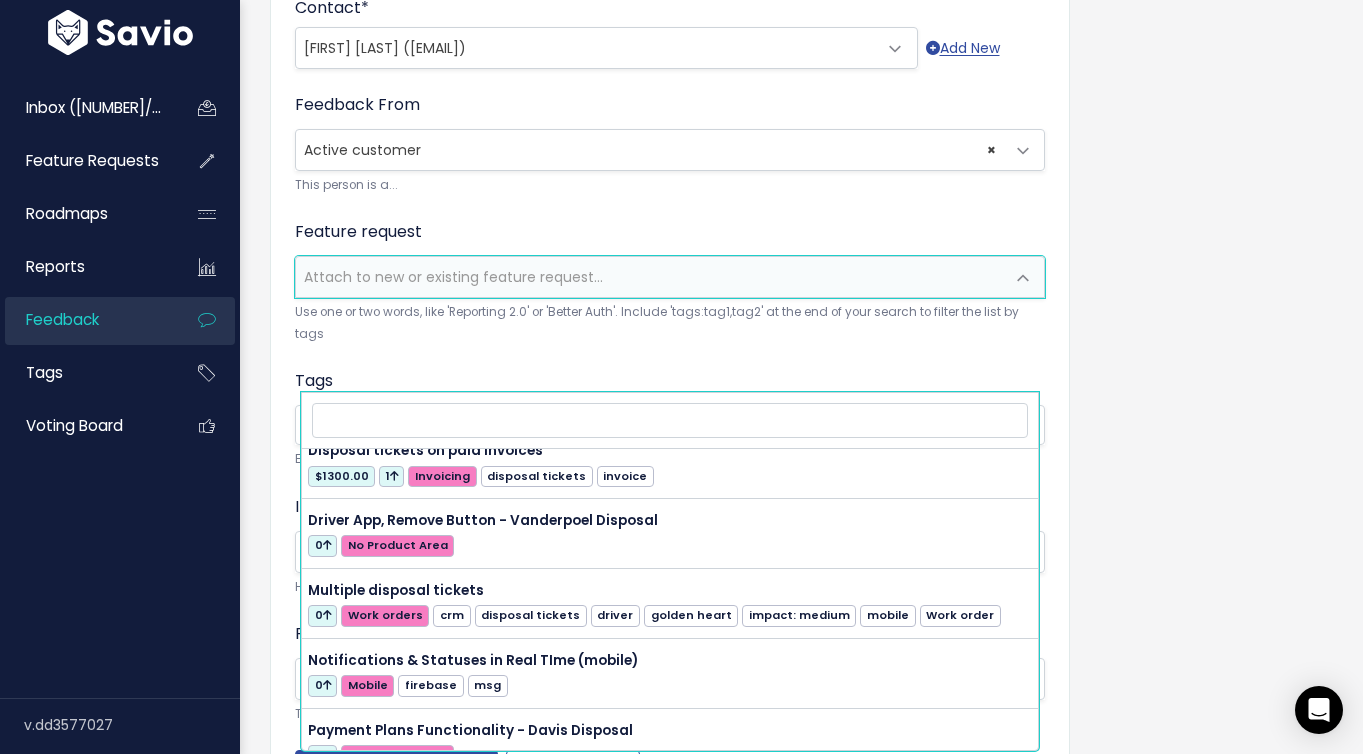 click on "Customer Problem *
From [FIRST] [LAST] at Goode:
"Do you think the $[PRICE] could be shorten to $[PRICE]? Could the “at” be “@”? Also, do you think since the total of the disposal is already on the right hand side of the invoice, it doesn’t need to be under the disposal ticket info."
Image attached she sent to go with the example above. ![](https://www.savio.io/app/serve-uploaded-mde-image/mde-uploads/2221/X3f5_image001.png) | | | | x   From [FIRST] [LAST] at Goode:  "Do you think the $[PRICE] could be shorten to $[PRICE]? Could the “at” be “@”? Also, do you think since the total of the disposal is already on the right hand side of the invoice, it doesn’t need to be under the disposal ticket info." ​ Image attached she sent to go with the example above.  ! [] ( https://www.savio.io/app/serve-uploaded-mde-image/mde-uploads/2221/X3f5_image001.png ) ​ ​
*" at bounding box center [670, 163] 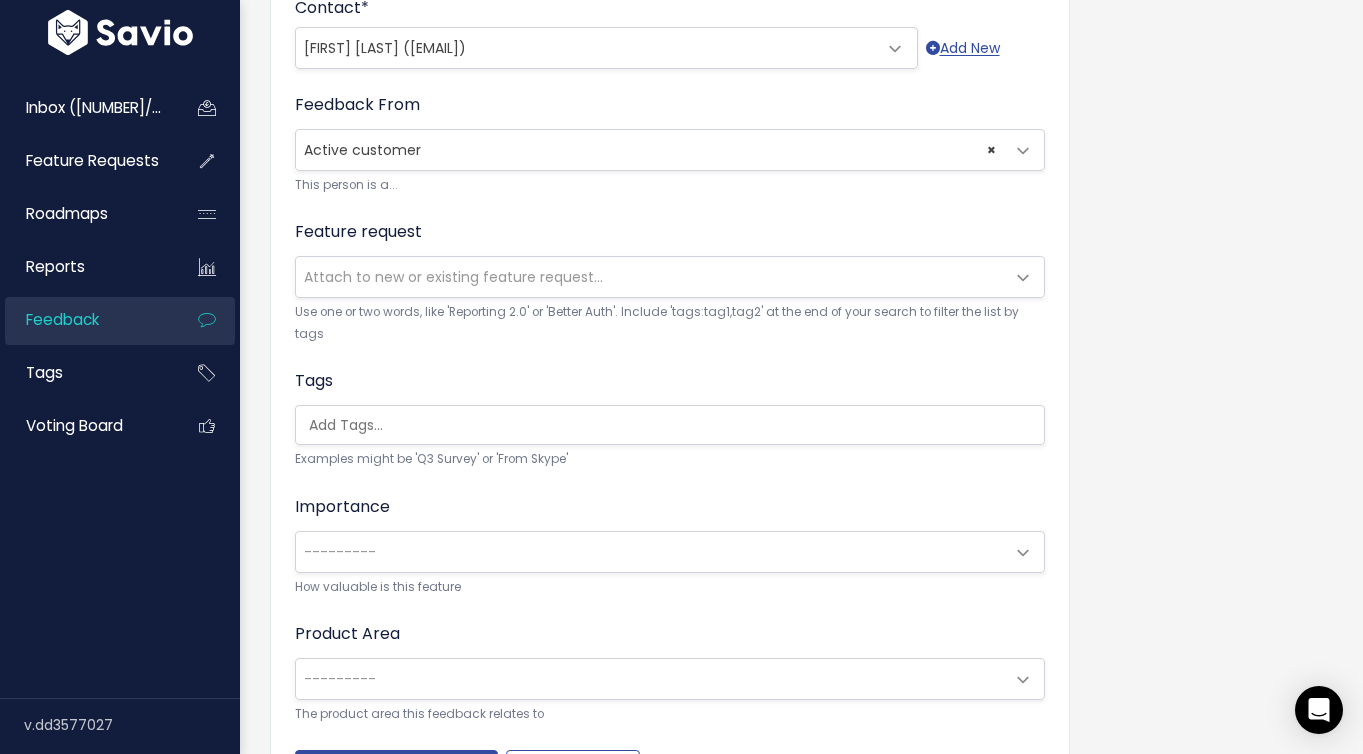 click on "---------" at bounding box center [650, 552] 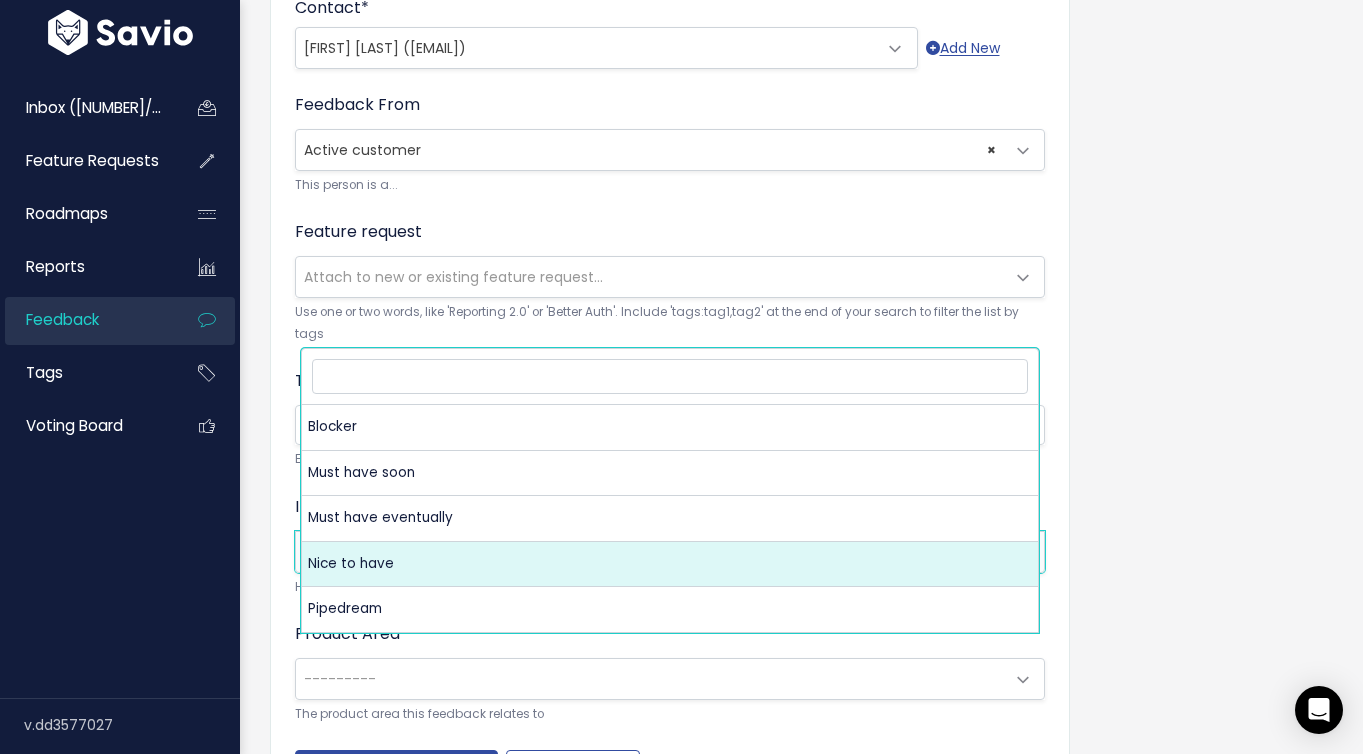 select on "NICE_TO_HAVE" 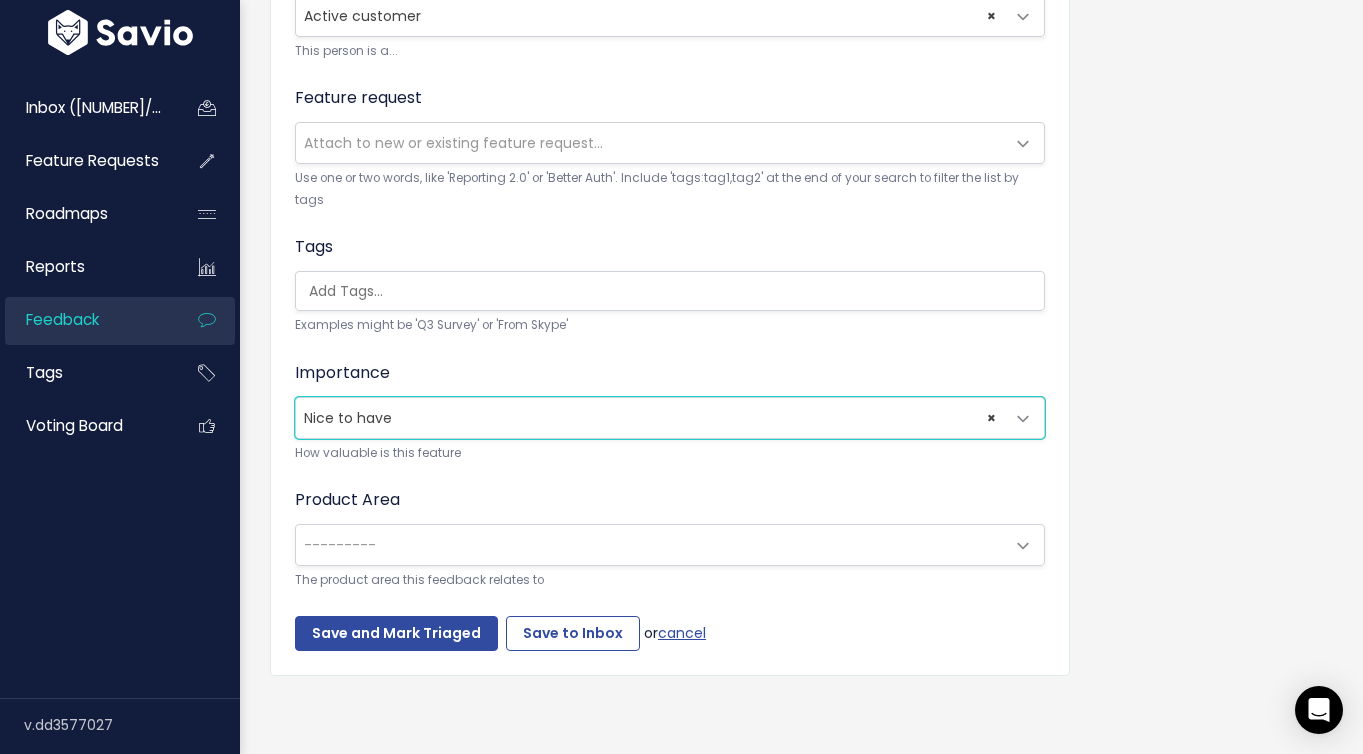 scroll, scrollTop: 968, scrollLeft: 0, axis: vertical 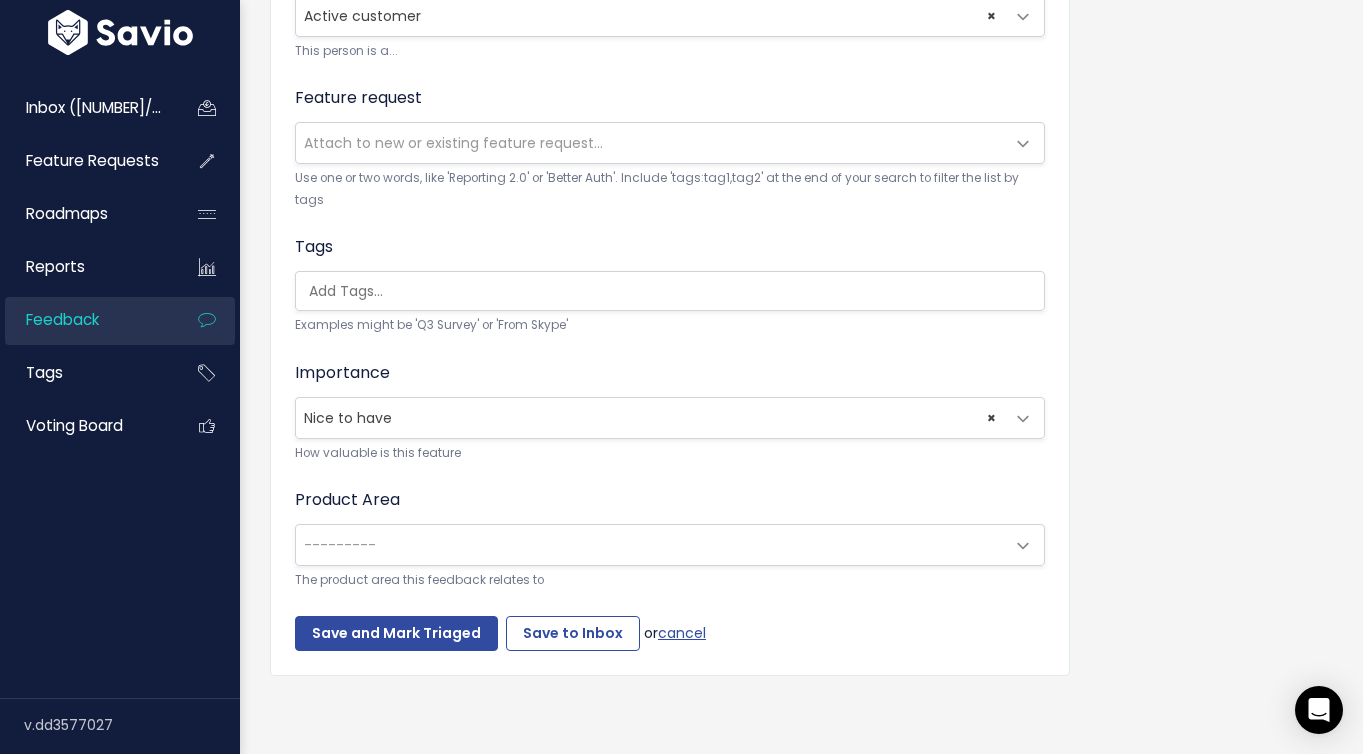 click on "---------" at bounding box center (650, 545) 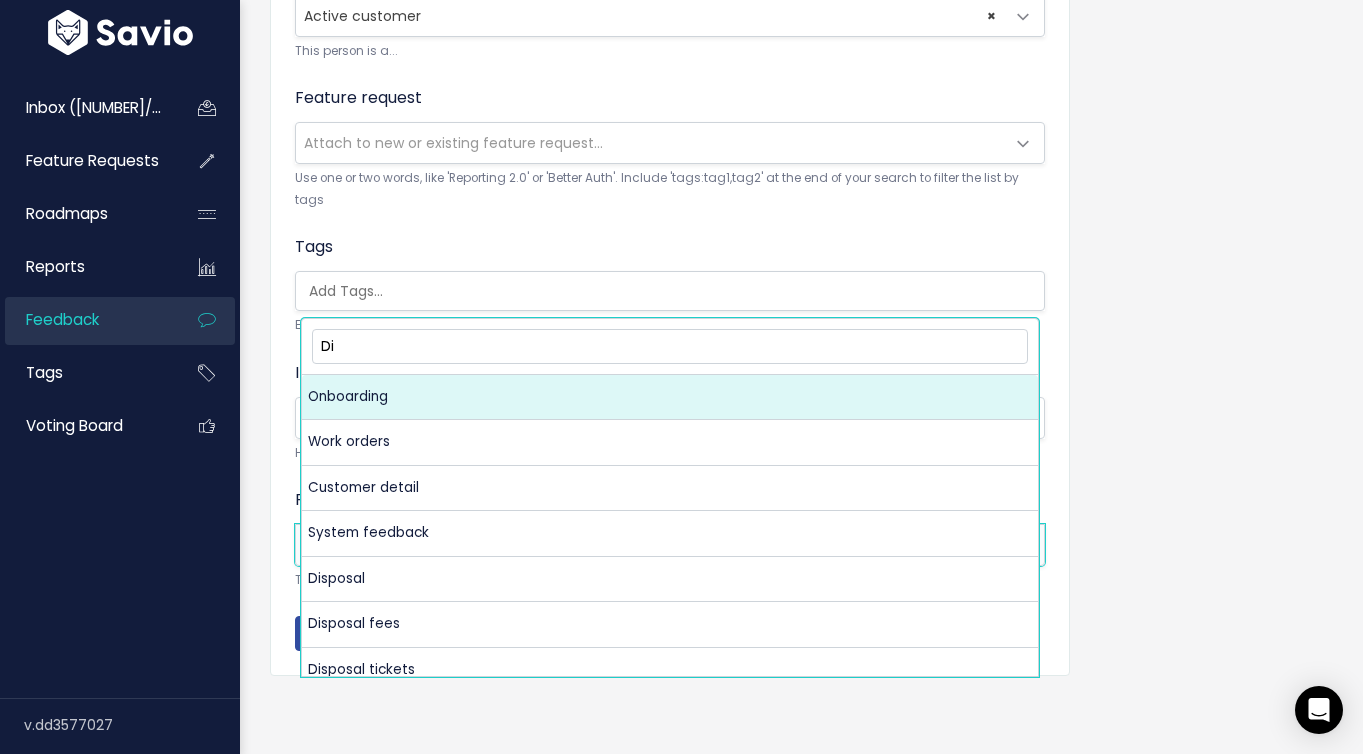 type on "Dis" 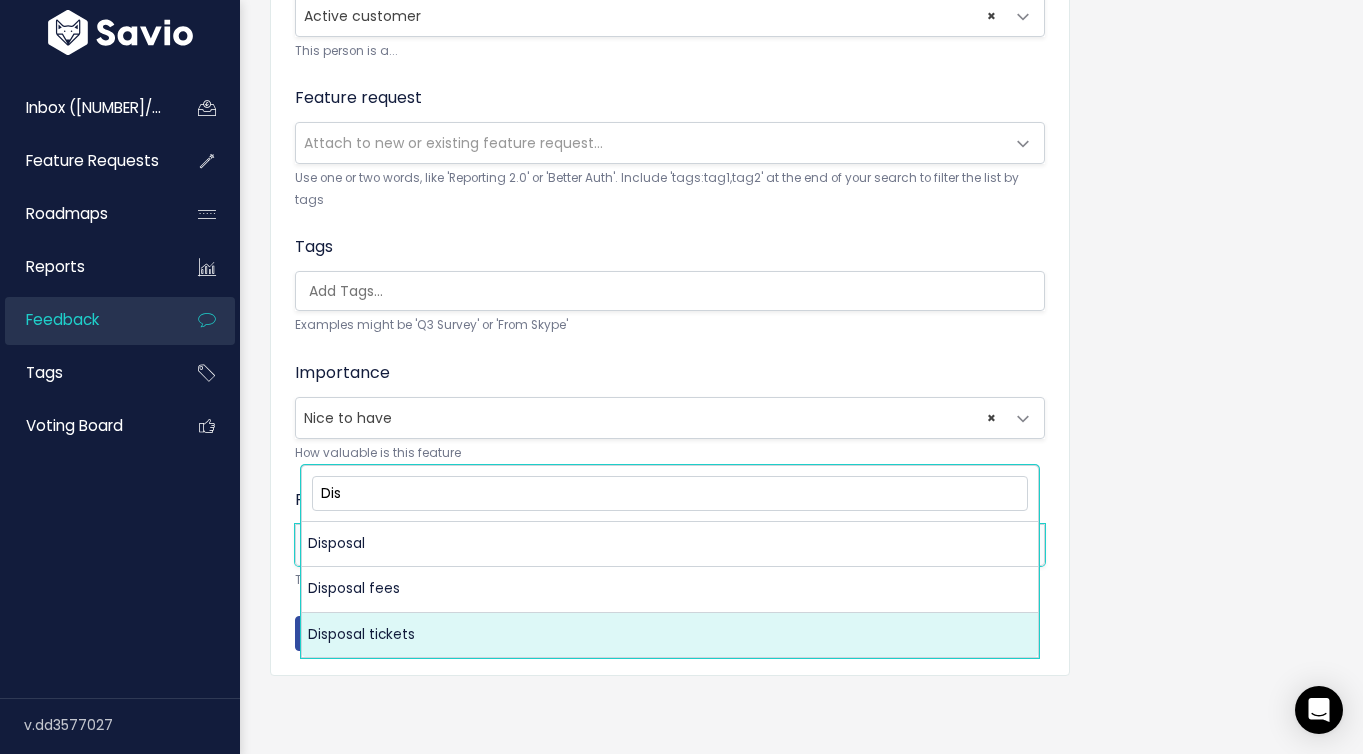 select on "MAIN:DISPOSAL_TICKETS_0Woi" 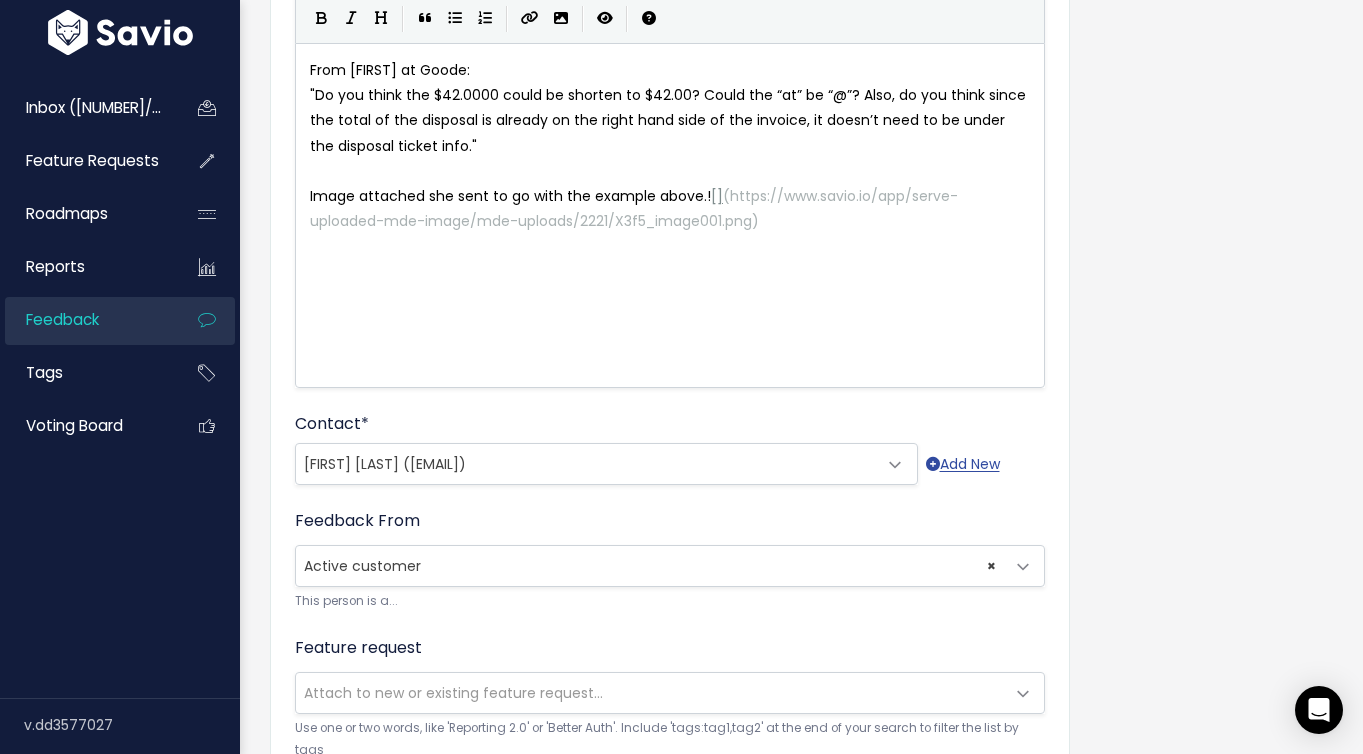 scroll, scrollTop: 186, scrollLeft: 0, axis: vertical 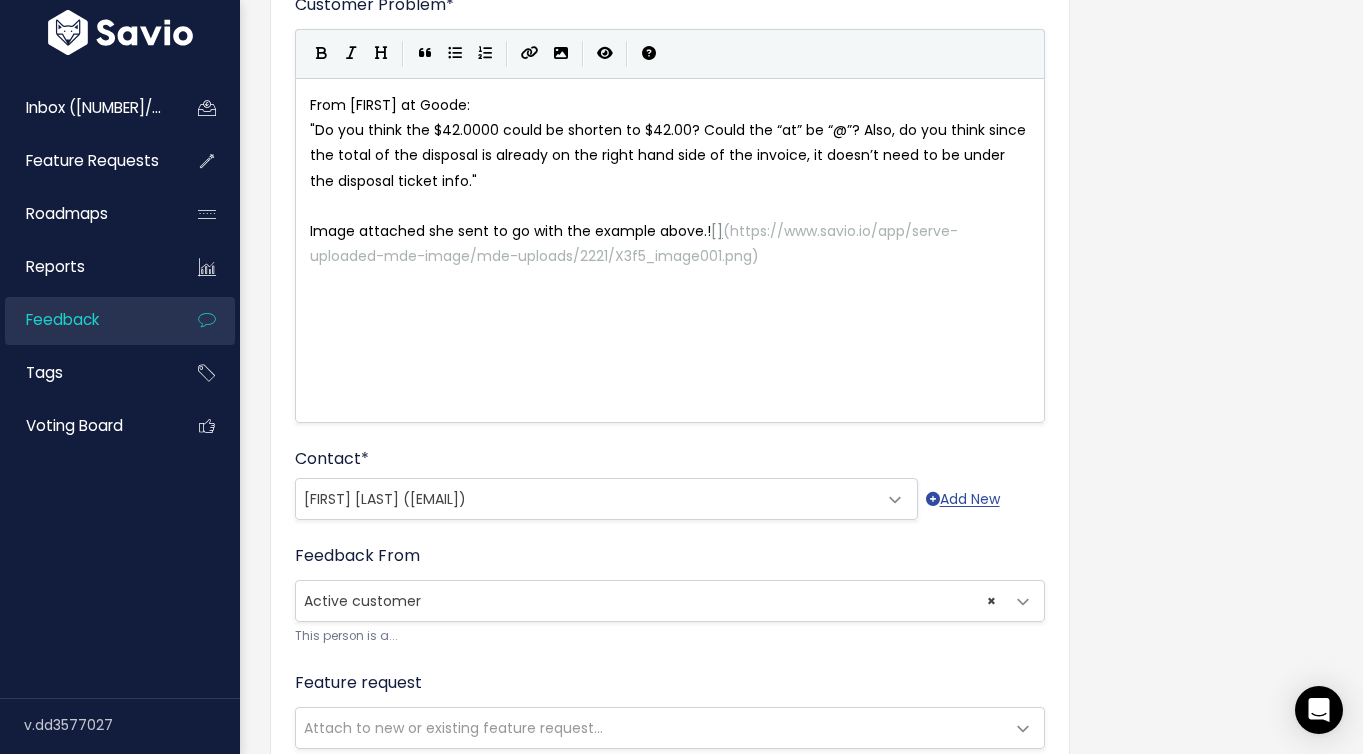 click on "Image attached she sent to go with the example above.  ! [] ( https://www.savio.io/app/serve-uploaded-mde-image/mde-uploads/2221/X3f5_image001.png )" at bounding box center (634, 243) 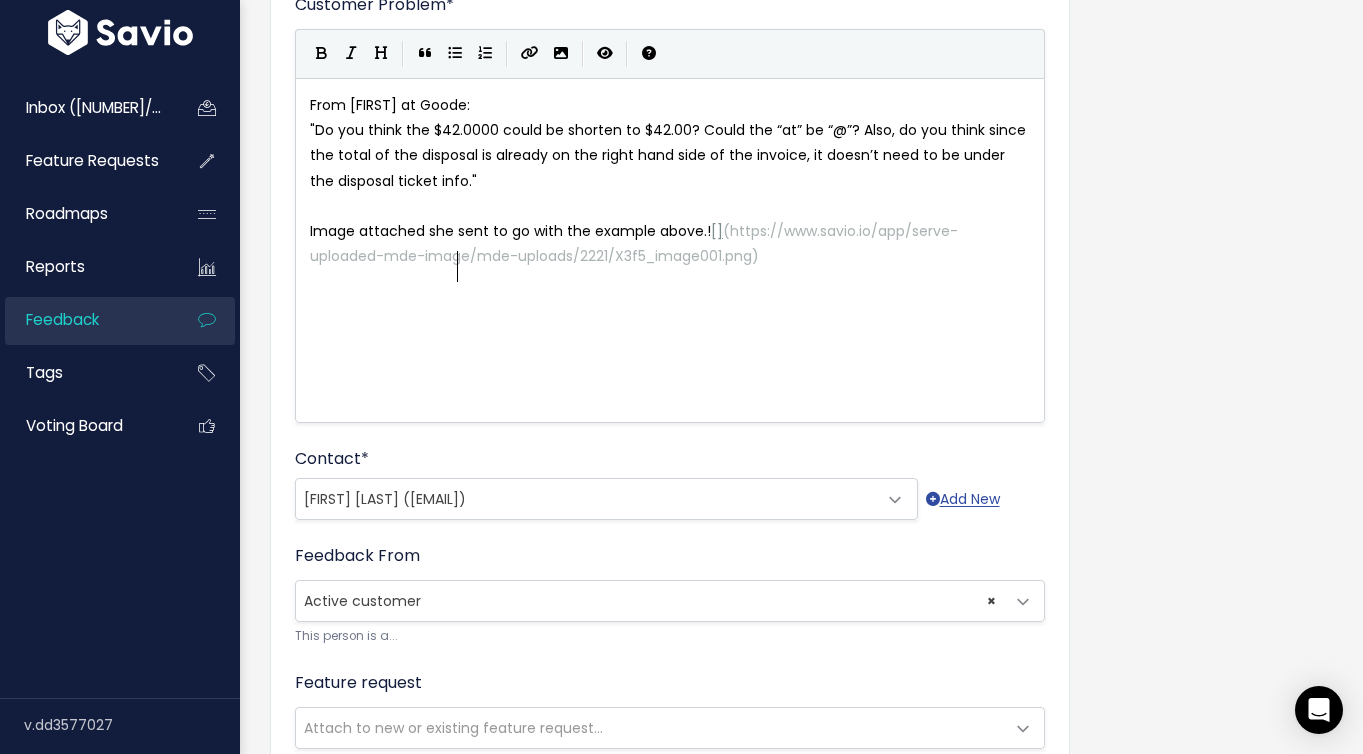 scroll, scrollTop: 8, scrollLeft: 0, axis: vertical 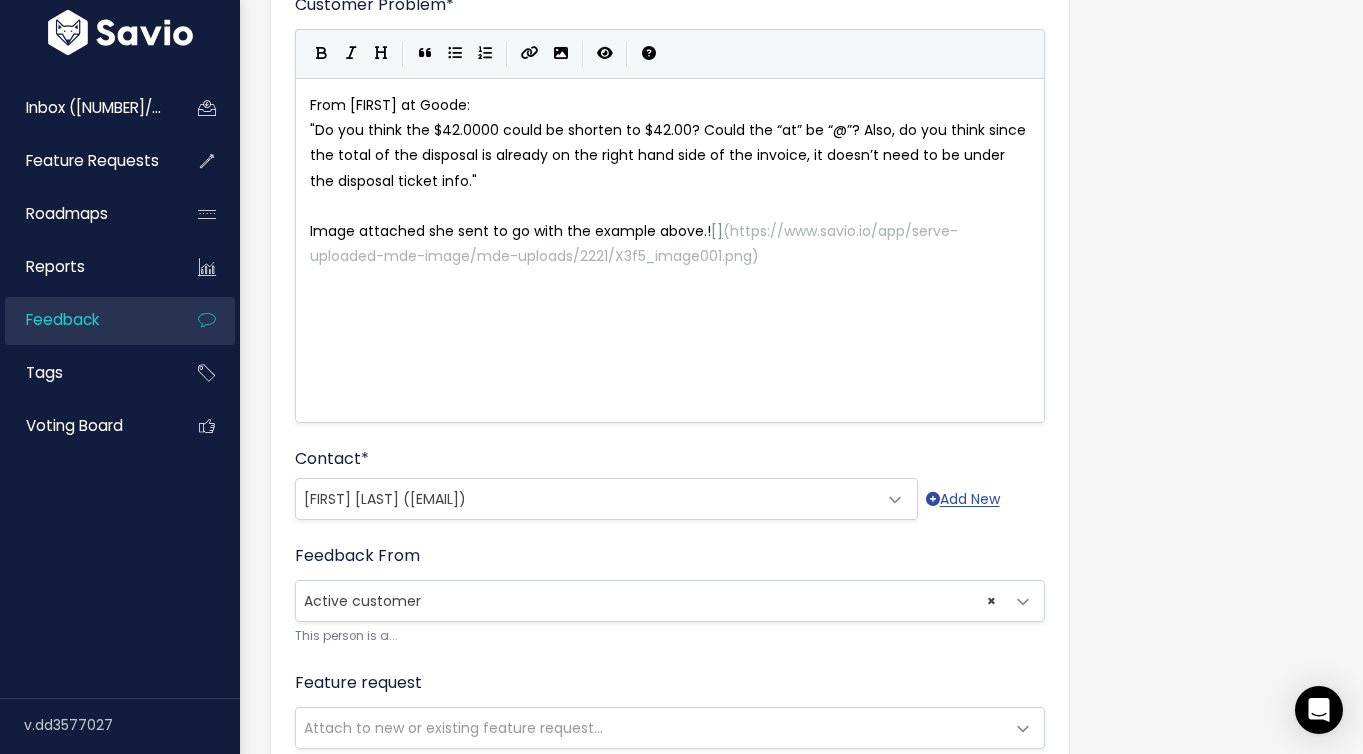 type on "ha" 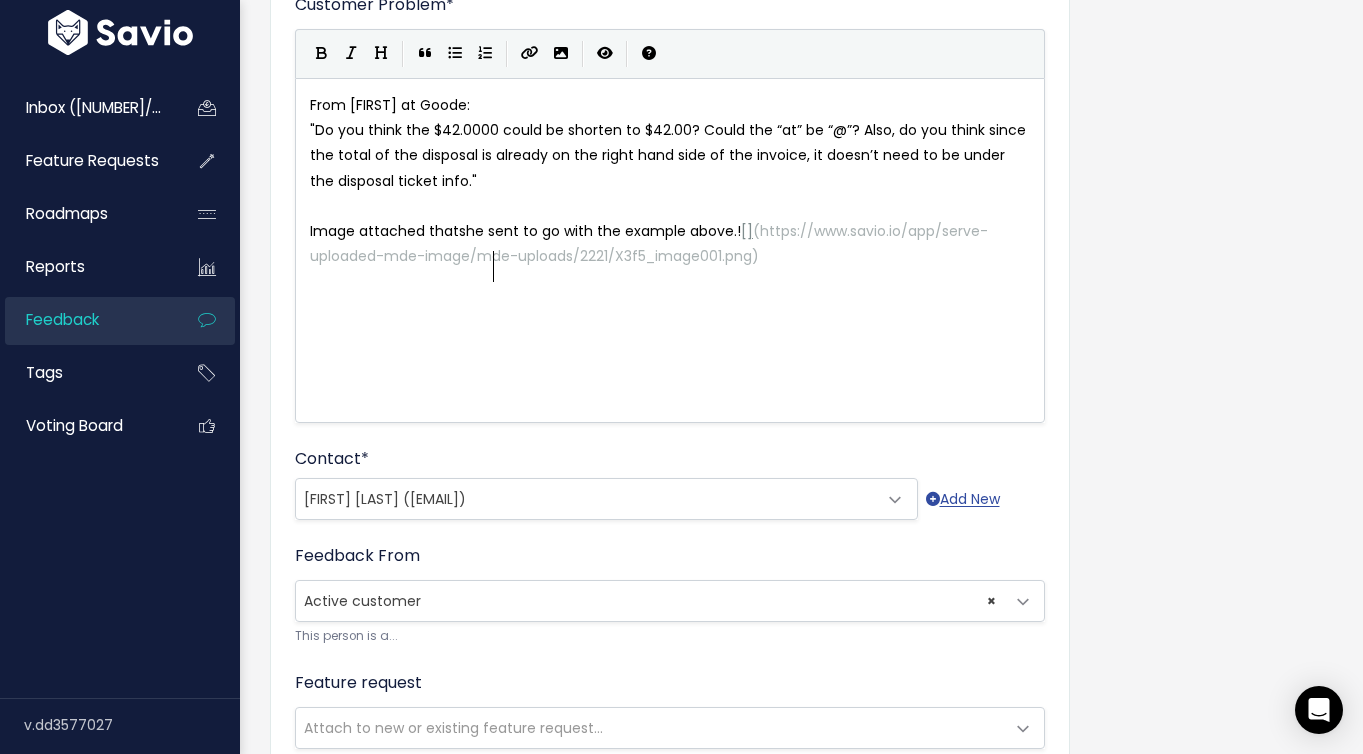 scroll, scrollTop: 8, scrollLeft: 39, axis: both 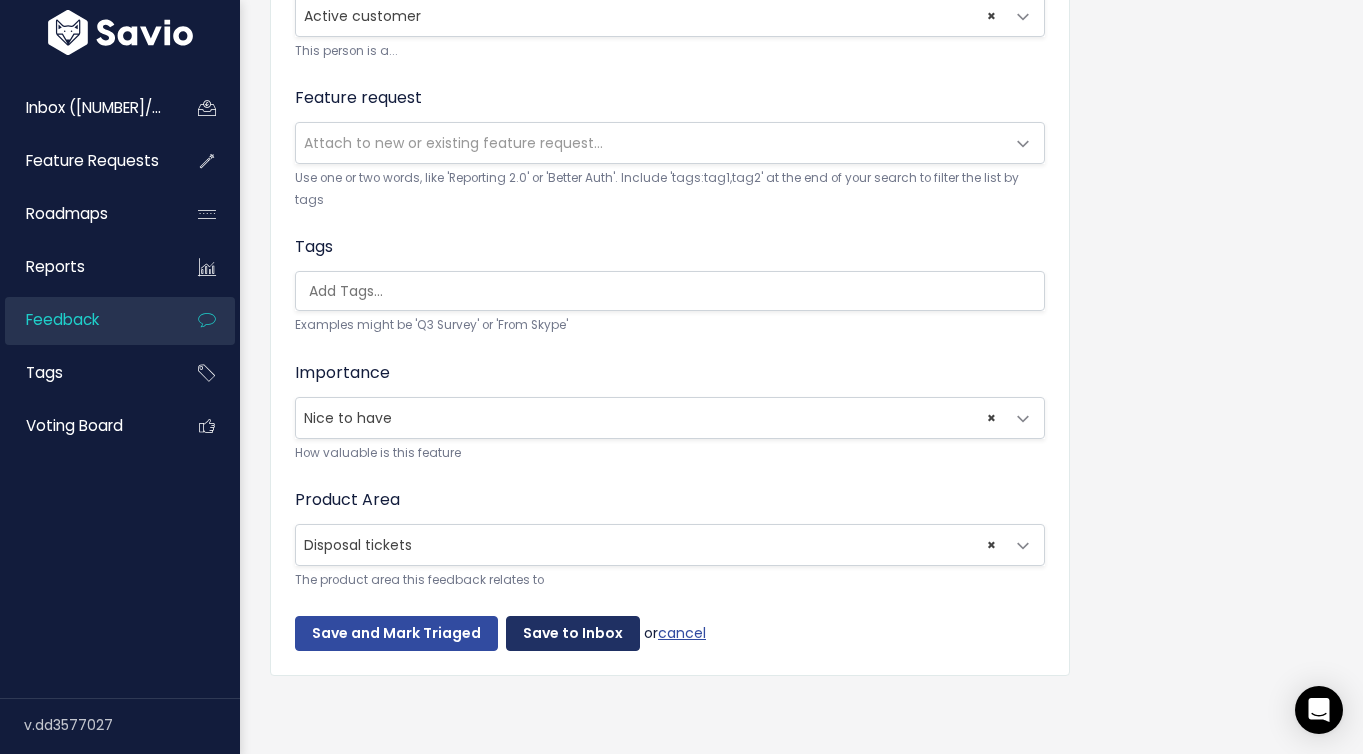 type on "that" 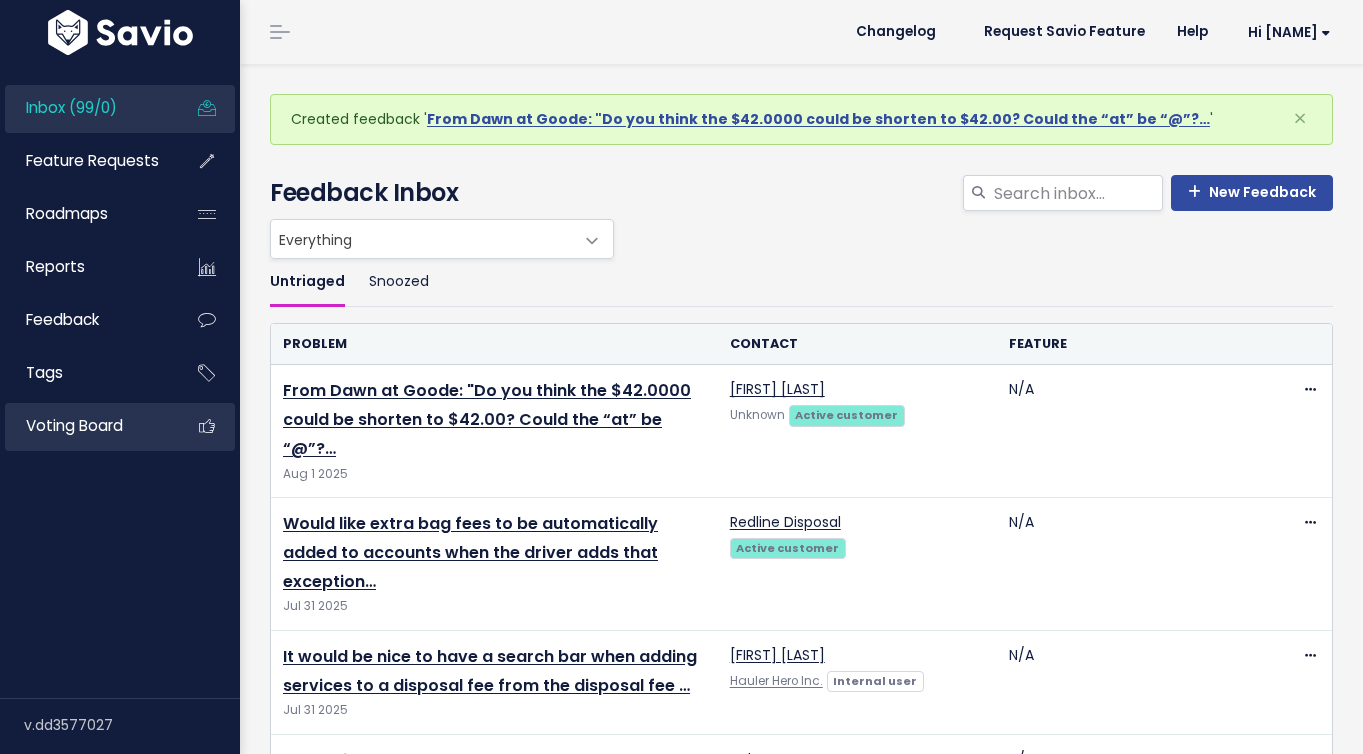 scroll, scrollTop: 0, scrollLeft: 0, axis: both 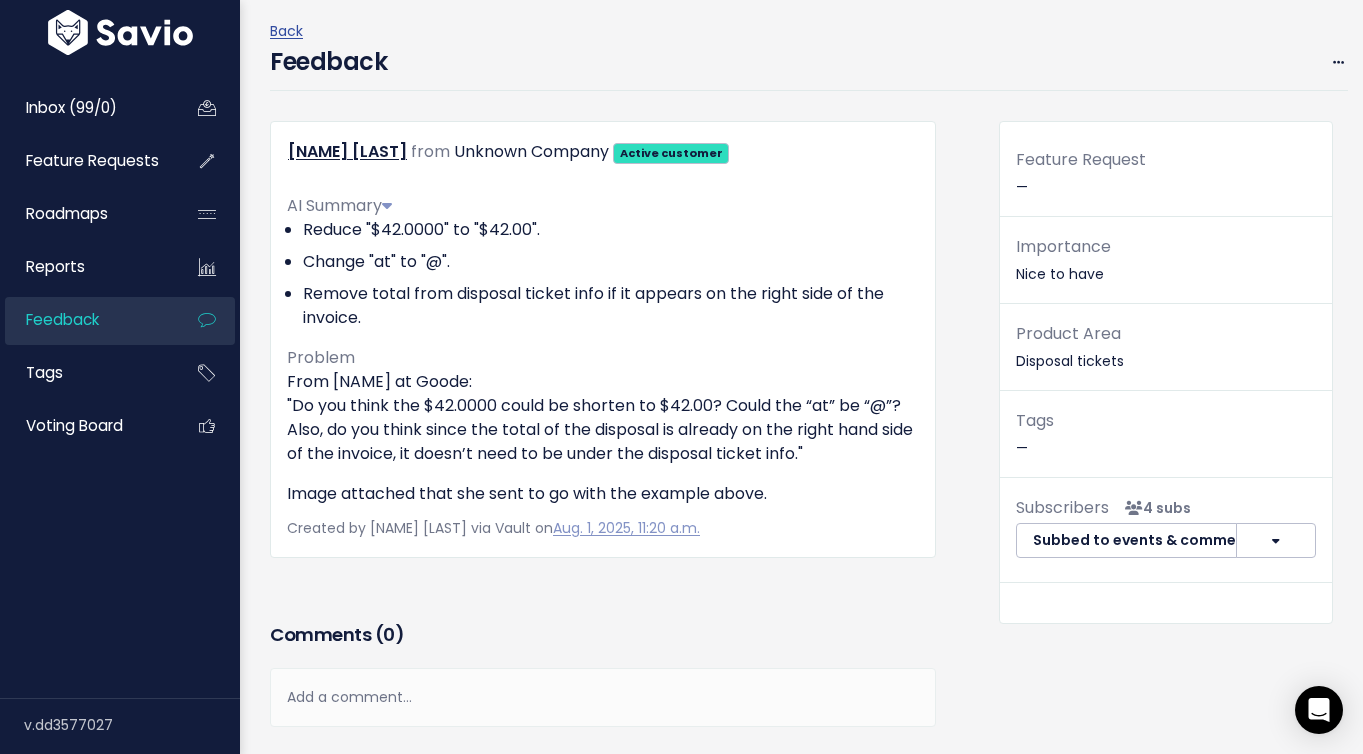 click on "Feedback
Edit
Delete" at bounding box center (809, 67) 